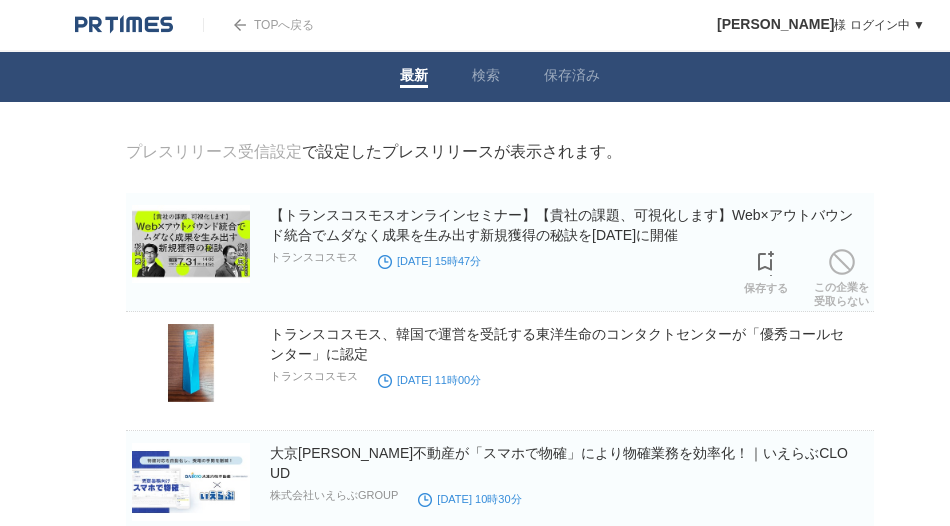 scroll, scrollTop: 0, scrollLeft: 0, axis: both 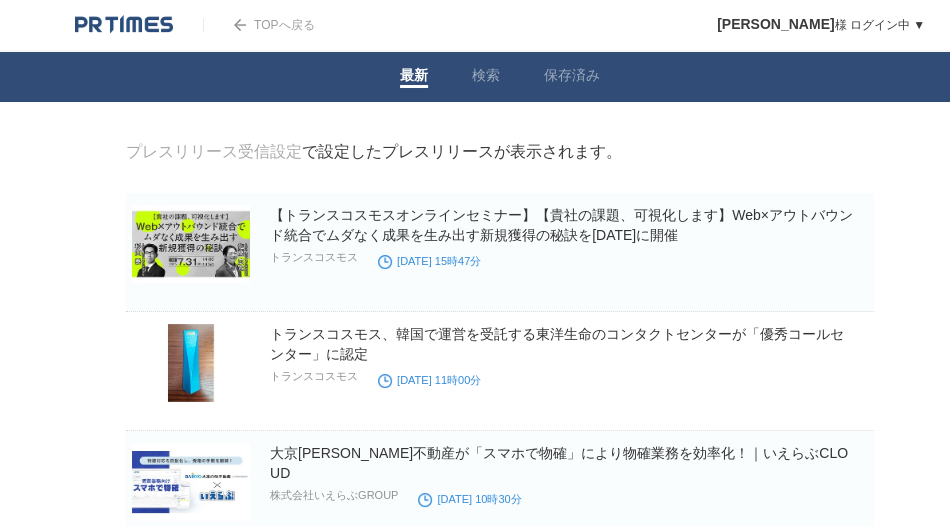 click on "TOPへ戻る
[PERSON_NAME] ログイン中 ▼
プレスリリース受信設定
フォロー
除外リスト
アカウント設定
閲覧履歴
退会手続き
PR TIMESサイトへ戻る
ログアウト
最新
検索
保存済み
プレスリリース受信設定 で設定したプレスリリースが表示されます。
トランスコスモス
[DATE] 15時47分
保存する" at bounding box center (500, 1336) 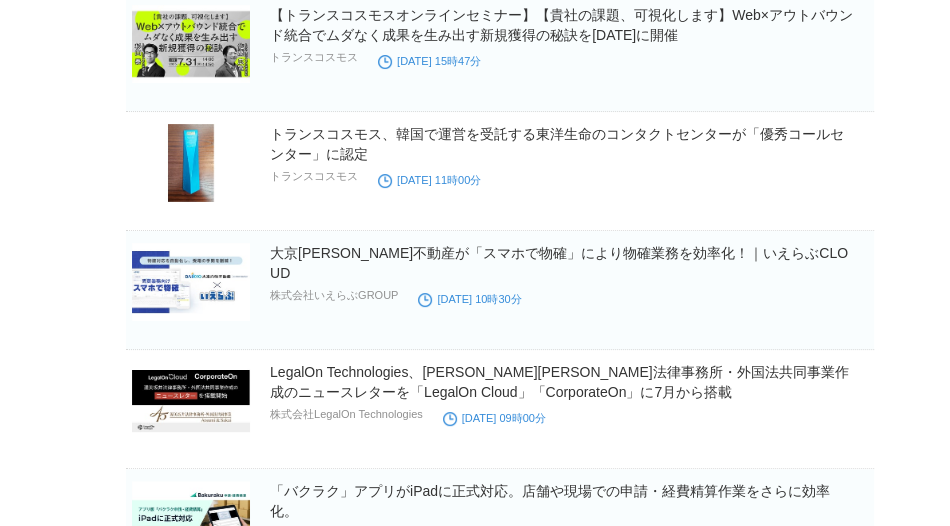 scroll, scrollTop: 0, scrollLeft: 0, axis: both 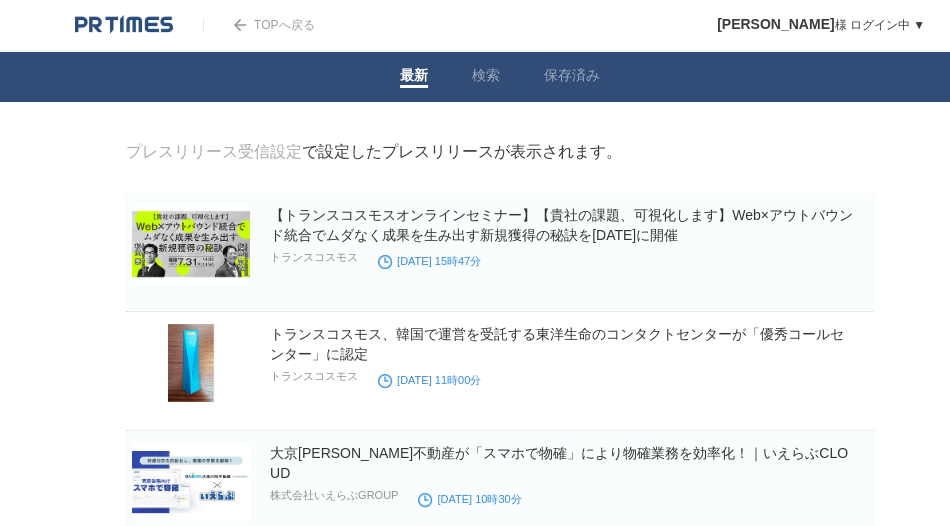 click on "TOPへ戻る
[PERSON_NAME] ログイン中 ▼
プレスリリース受信設定
フォロー
除外リスト
アカウント設定
閲覧履歴
退会手続き
PR TIMESサイトへ戻る
ログアウト
最新
検索
保存済み
プレスリリース受信設定 で設定したプレスリリースが表示されます。
トランスコスモス
[DATE] 15時47分
保存する" at bounding box center (500, 1336) 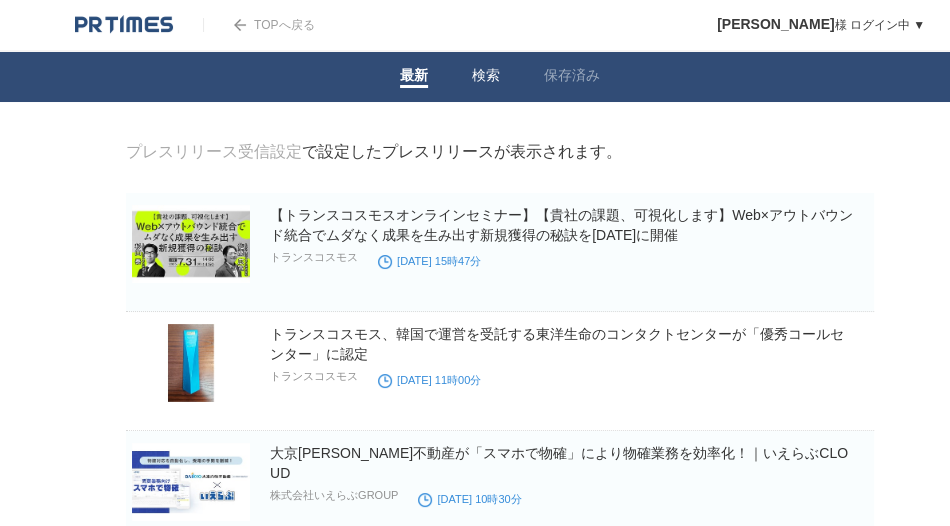 click on "検索" at bounding box center (486, 77) 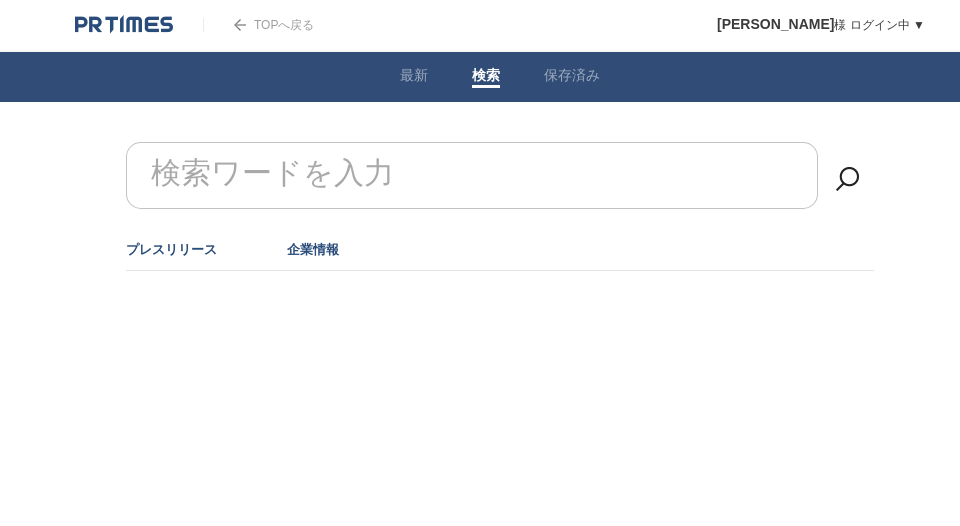 click on "企業情報" at bounding box center [313, 249] 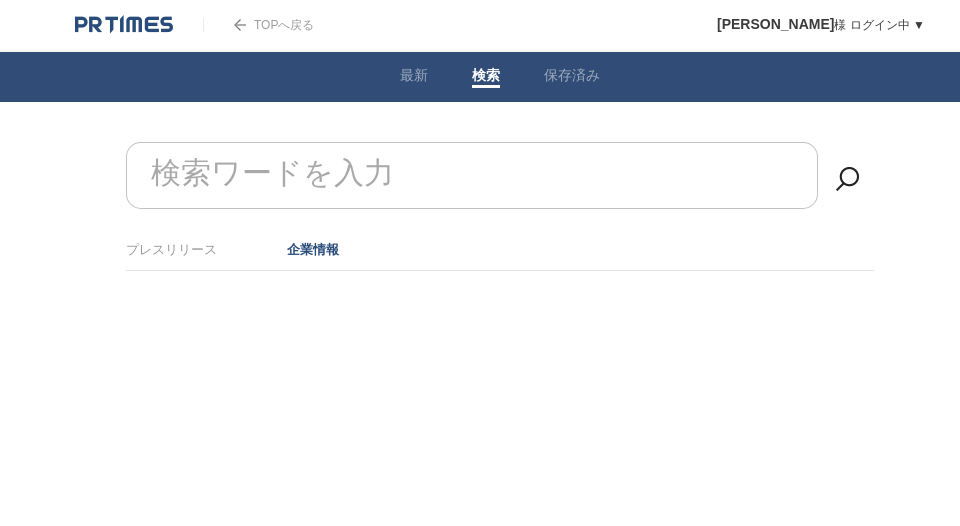 click on "プレスリリース
企業情報" at bounding box center (500, 250) 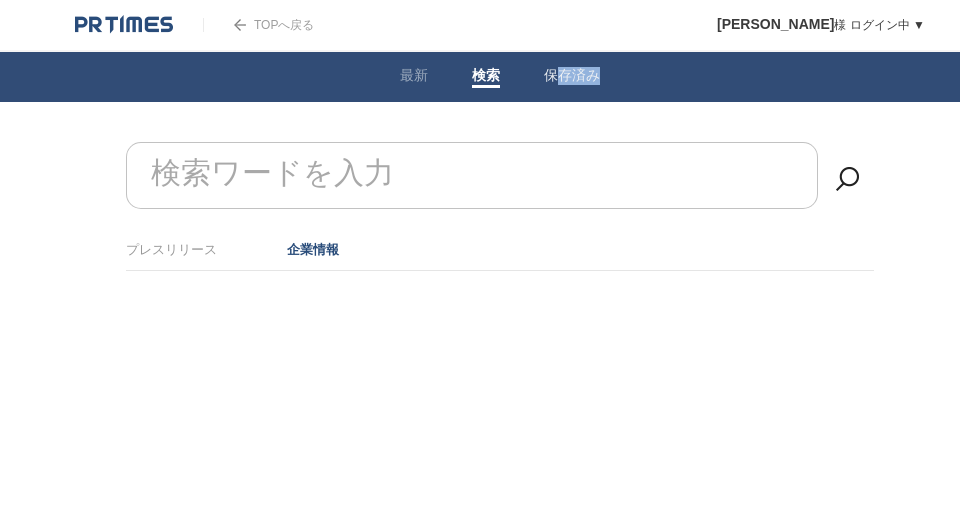 click on "保存済み" at bounding box center (572, 77) 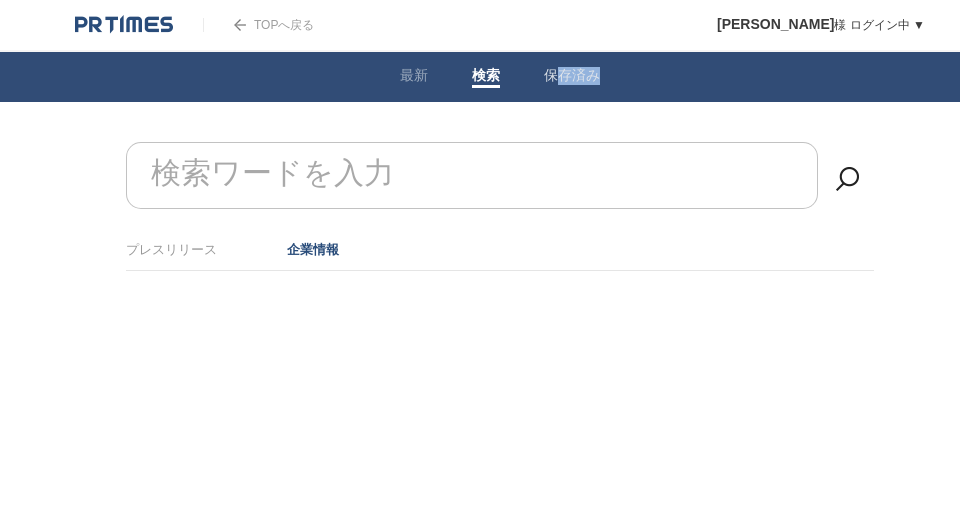 click on "保存済み" at bounding box center [572, 77] 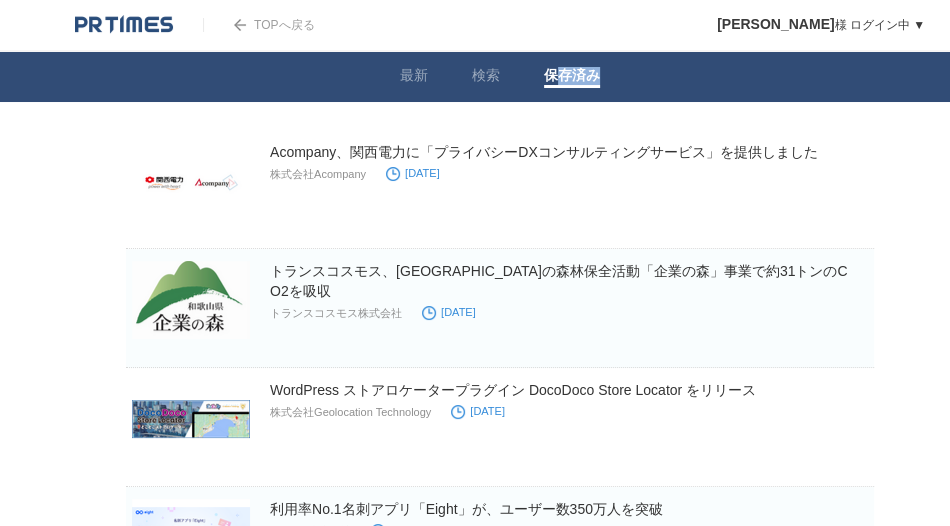 click on "保存済み" at bounding box center (572, 77) 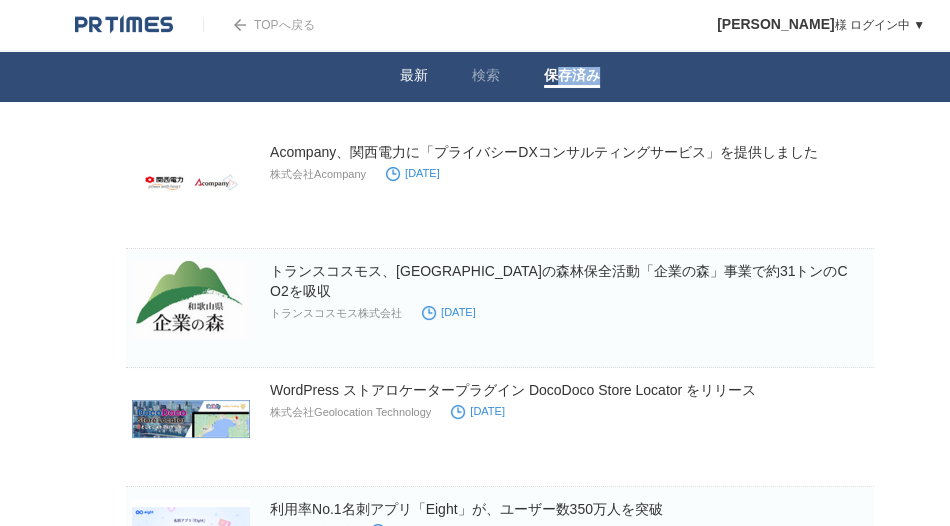 click on "最新" at bounding box center [414, 77] 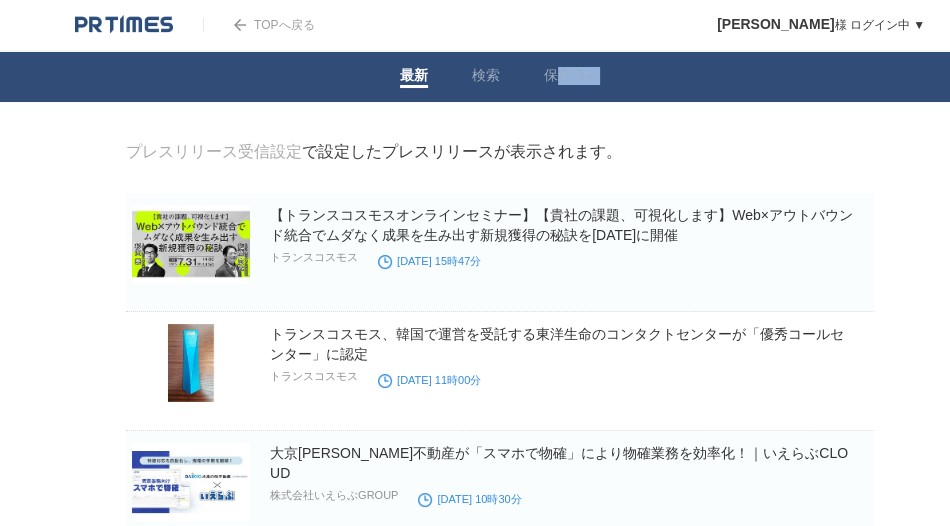 click on "最新" at bounding box center (414, 77) 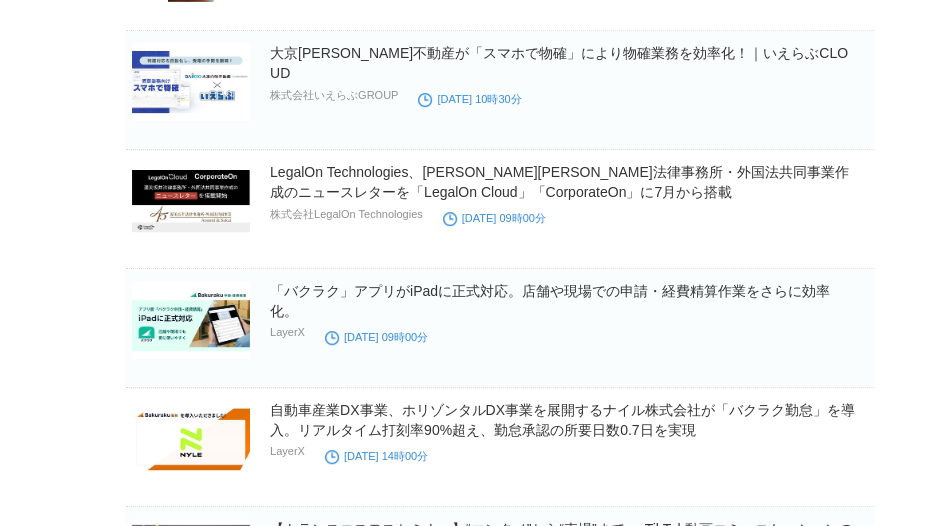 scroll, scrollTop: 0, scrollLeft: 0, axis: both 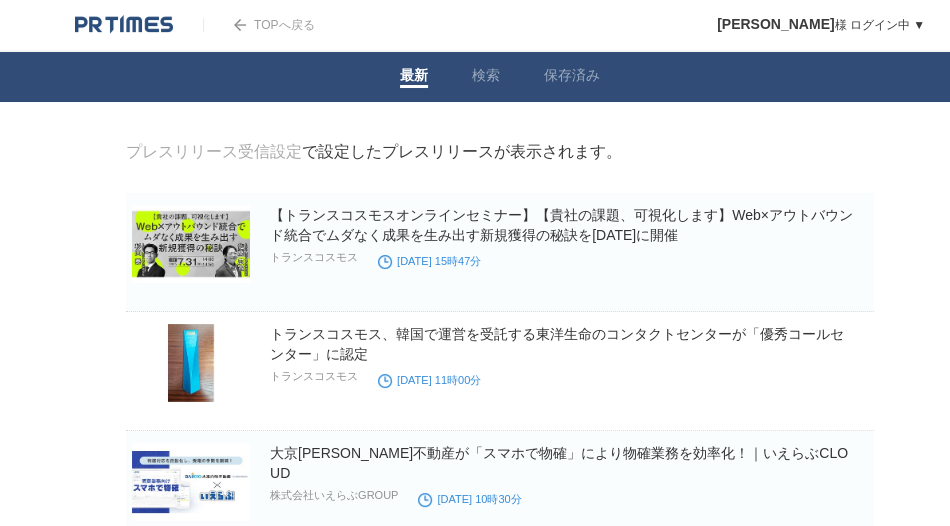 click on "TOPへ戻る
[PERSON_NAME] ログイン中 ▼
プレスリリース受信設定
フォロー
除外リスト
アカウント設定
閲覧履歴
退会手続き
PR TIMESサイトへ戻る
ログアウト
最新
検索
保存済み
プレスリリース受信設定 で設定したプレスリリースが表示されます。
トランスコスモス
[DATE] 15時47分
保存する" at bounding box center [500, 1336] 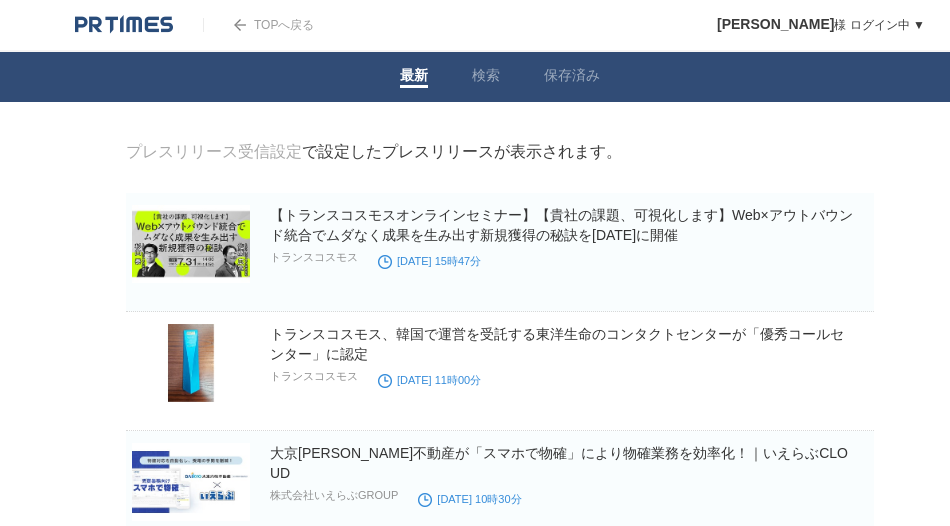 scroll, scrollTop: 0, scrollLeft: 0, axis: both 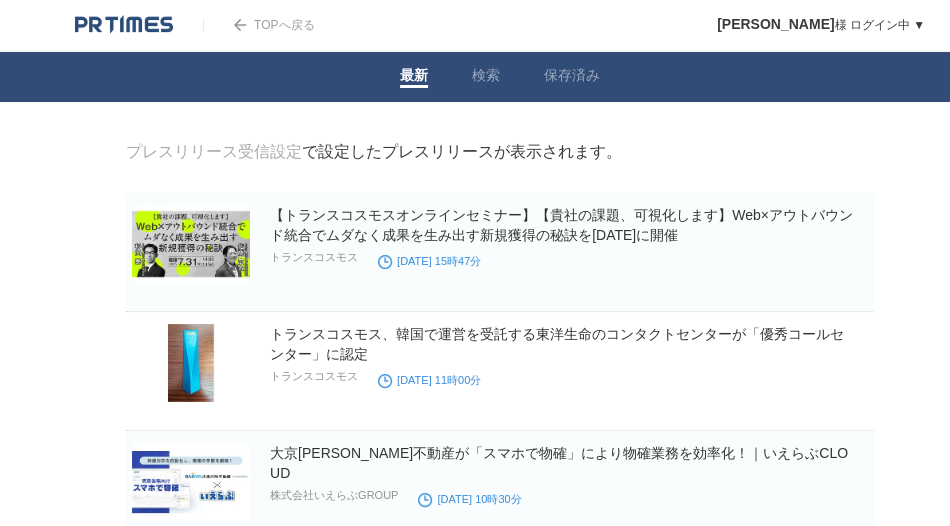 click at bounding box center (124, 25) 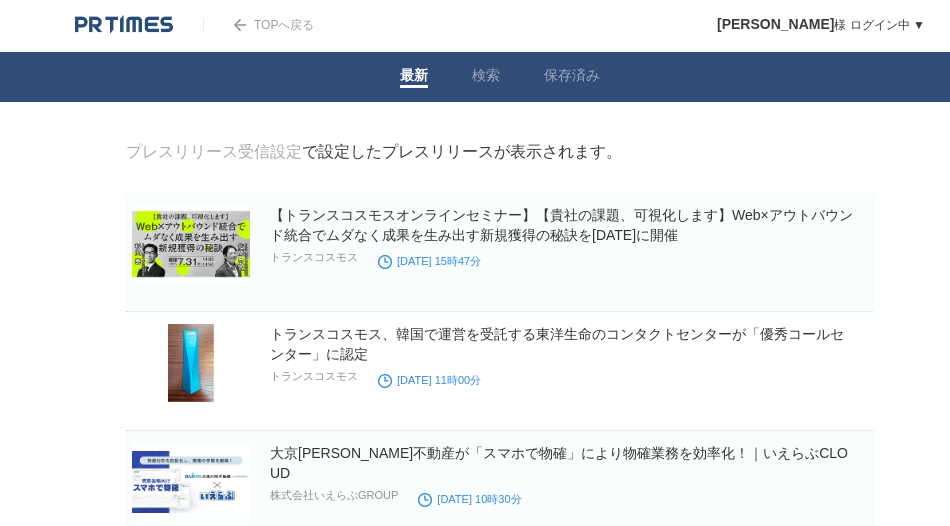 scroll, scrollTop: 0, scrollLeft: 0, axis: both 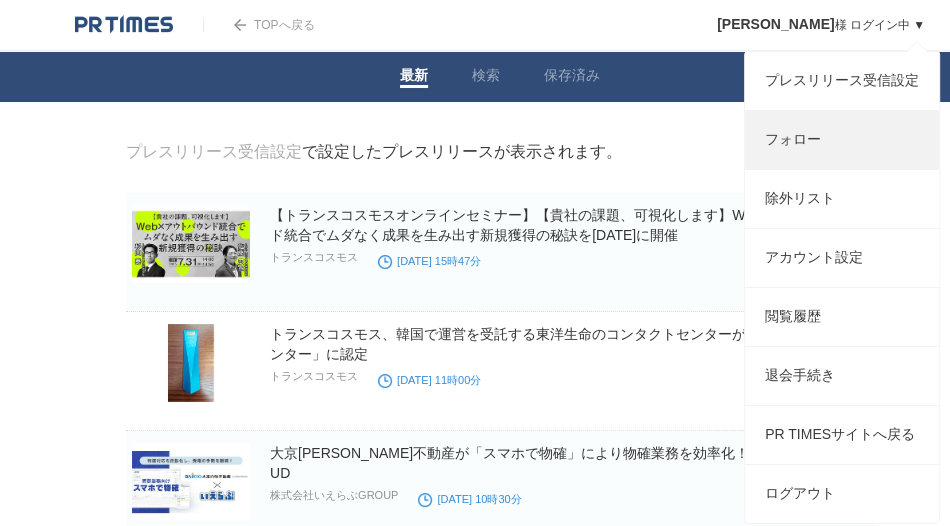 click on "フォロー" at bounding box center (842, 140) 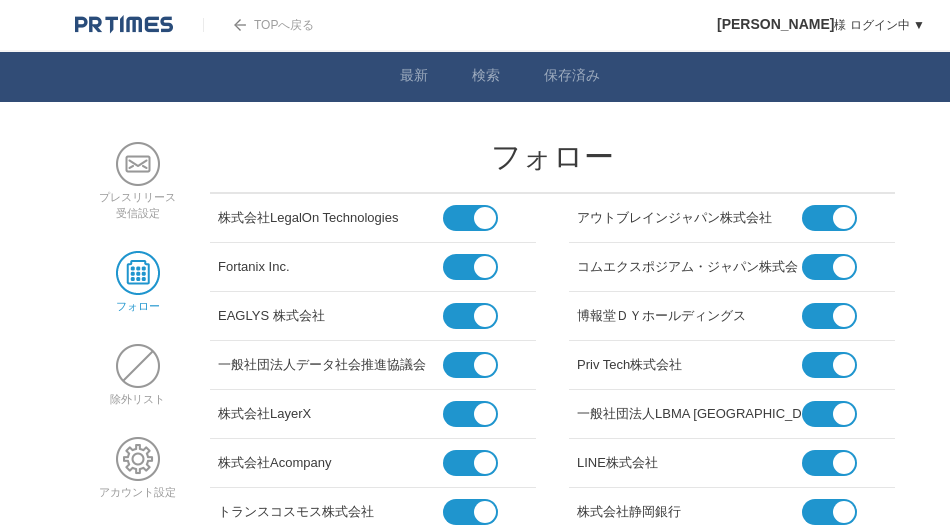scroll, scrollTop: 0, scrollLeft: 0, axis: both 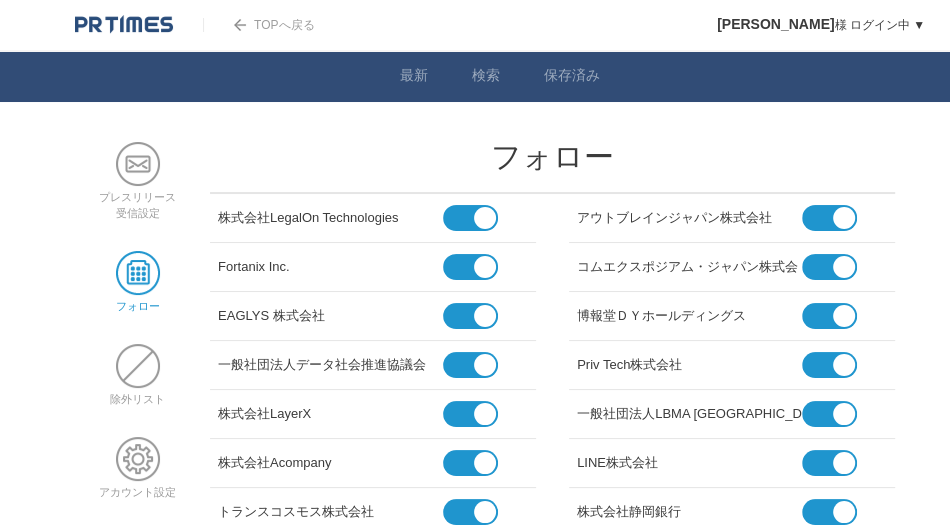 click at bounding box center [821, 218] 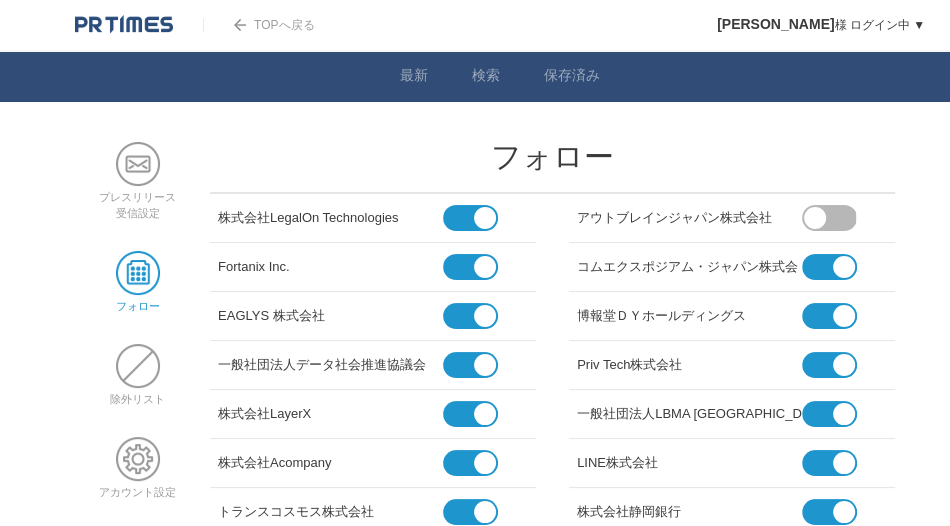 click at bounding box center [821, 267] 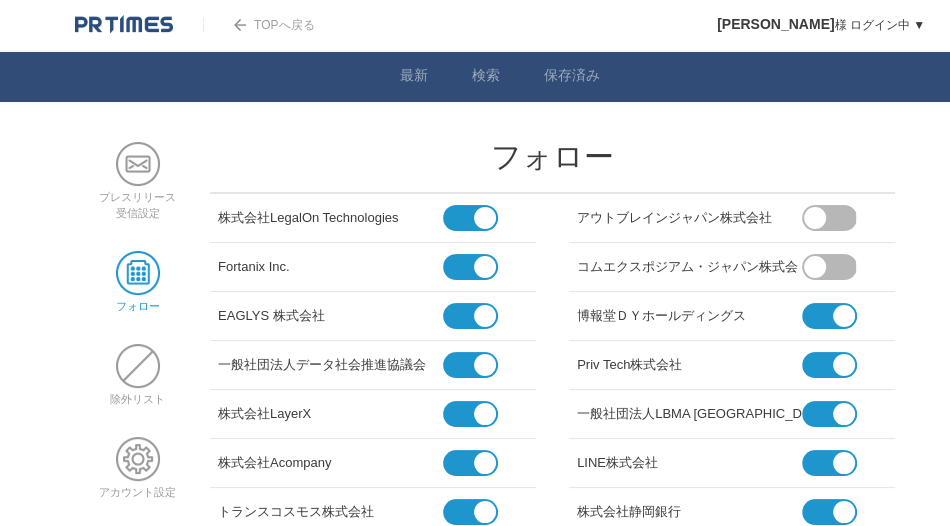 click at bounding box center (821, 316) 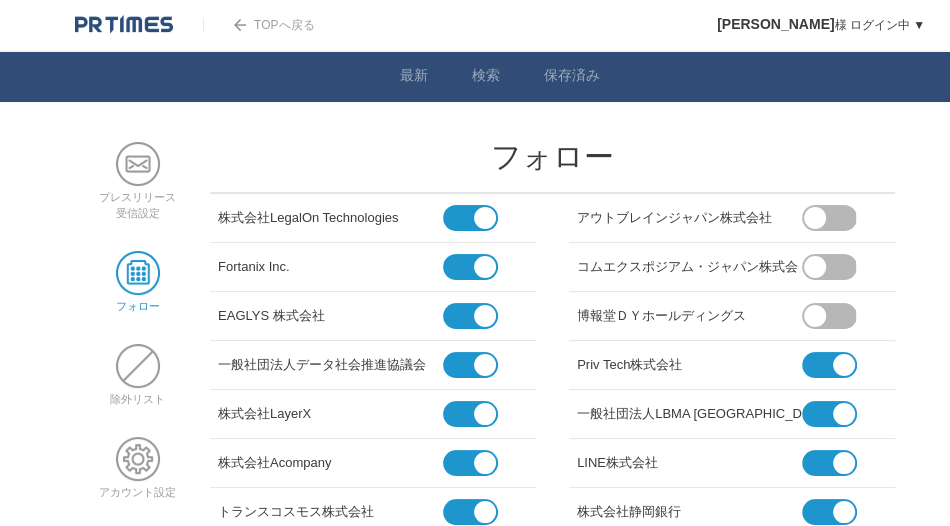 click at bounding box center [821, 365] 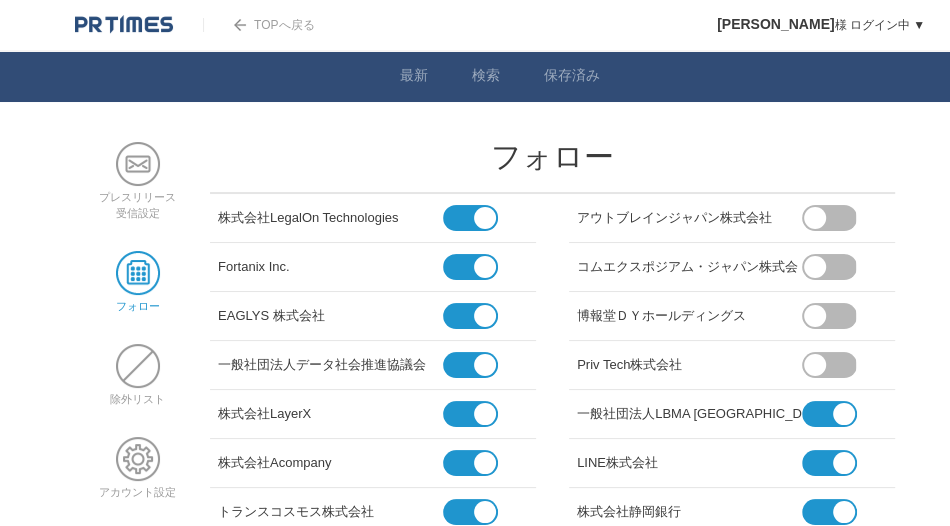 click at bounding box center [821, 414] 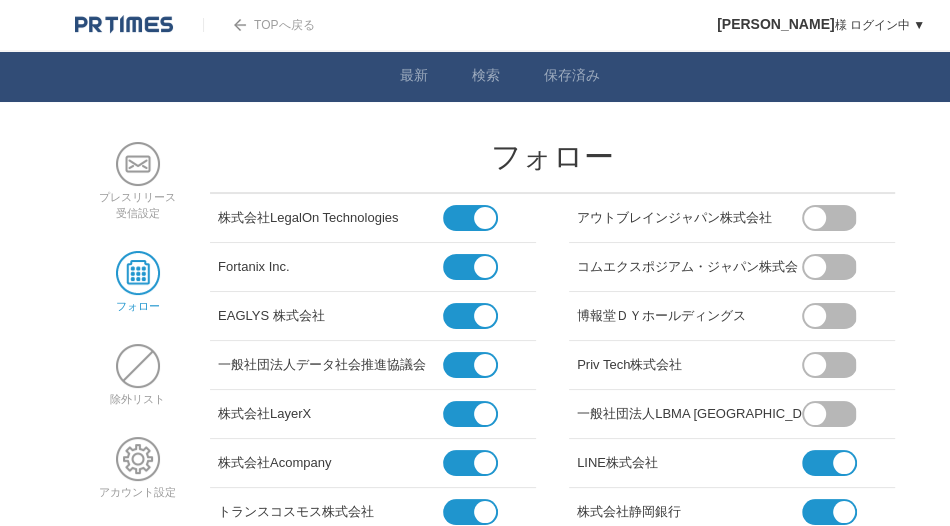 scroll, scrollTop: 200, scrollLeft: 0, axis: vertical 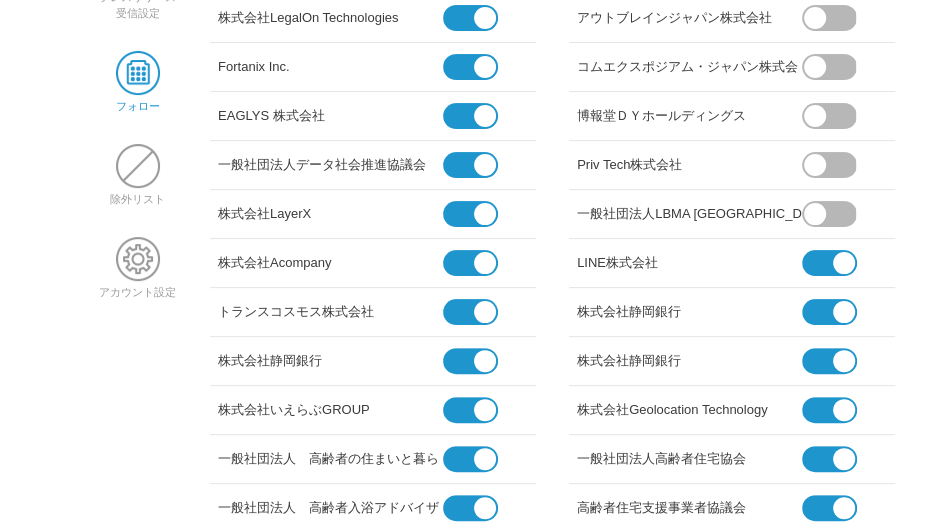 click at bounding box center (821, 263) 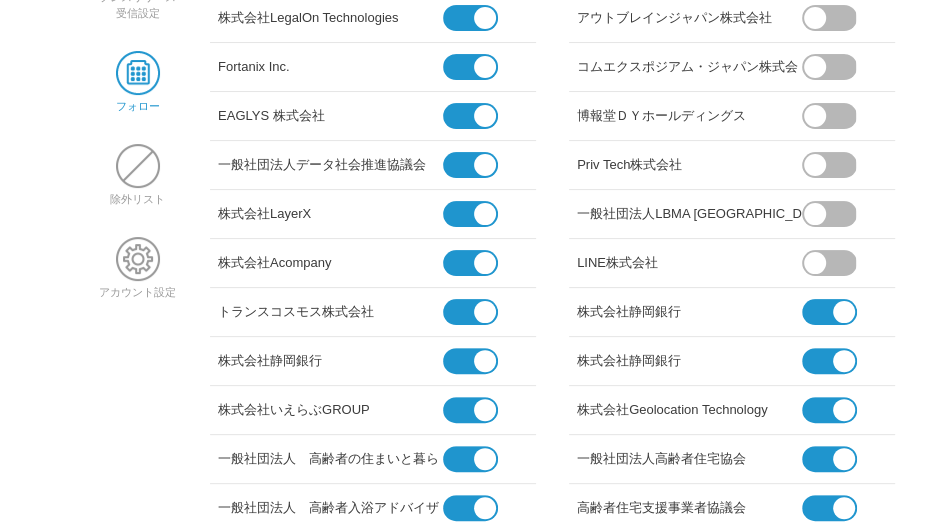 click at bounding box center (821, 312) 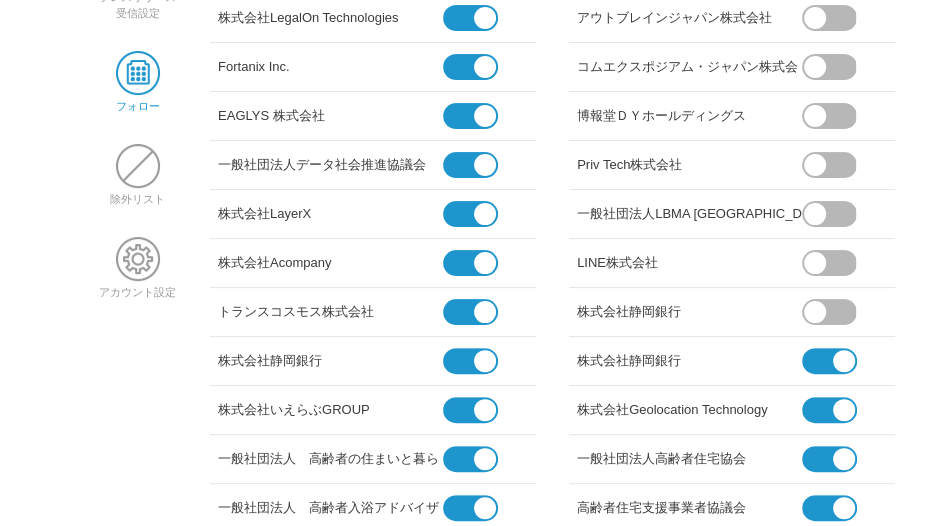 click at bounding box center (821, 361) 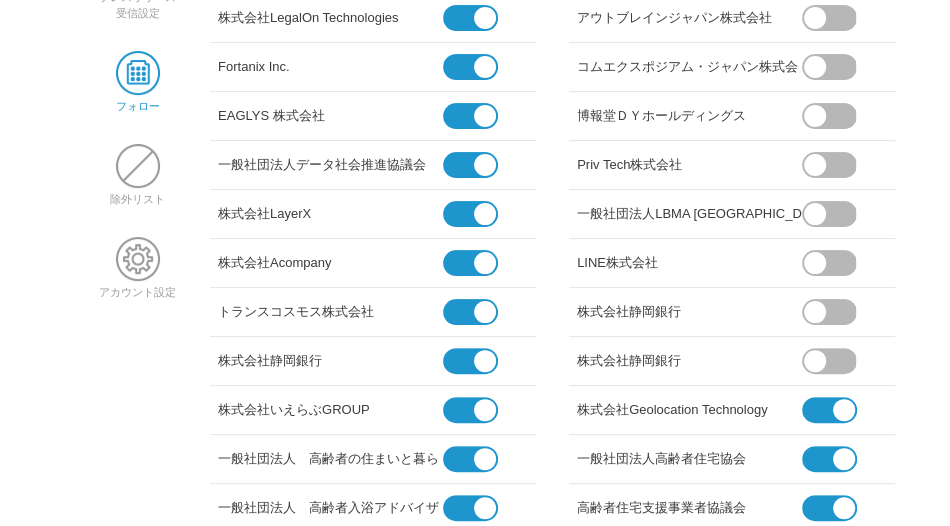 click at bounding box center (821, 410) 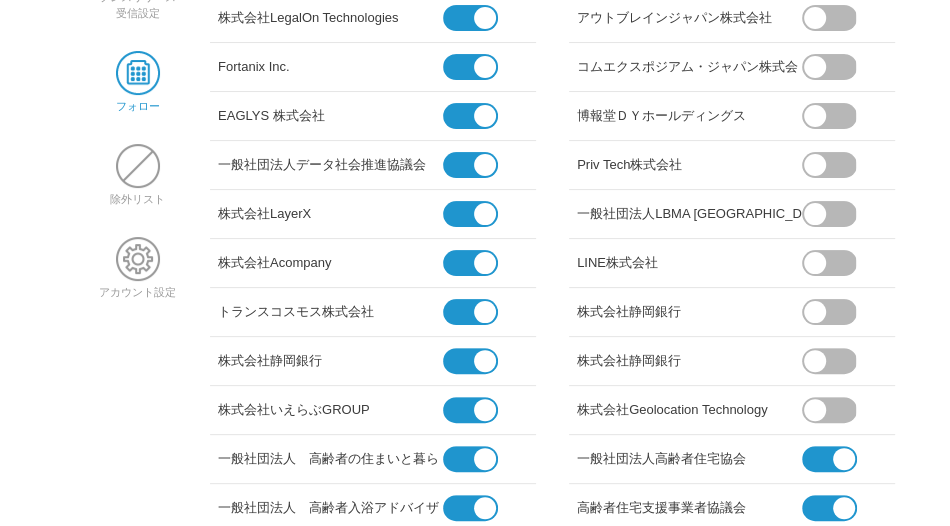click at bounding box center (821, 459) 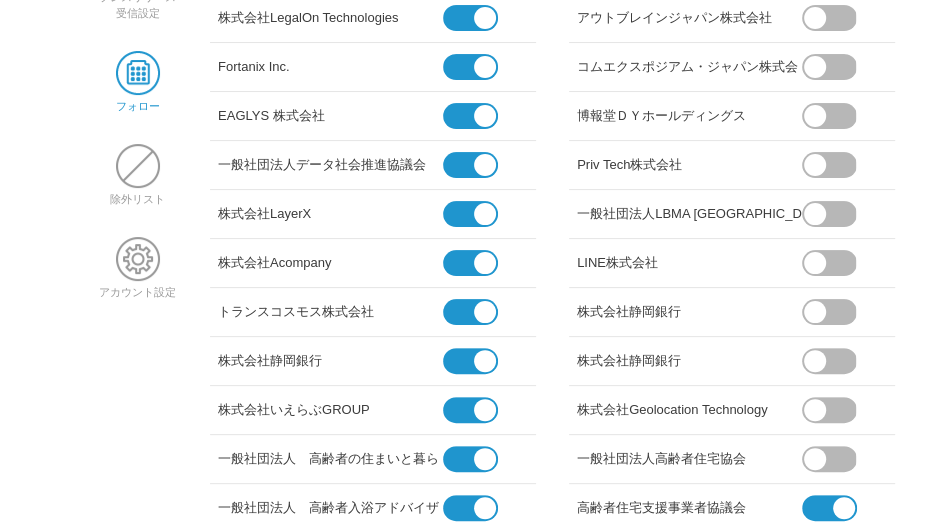 click at bounding box center [821, 508] 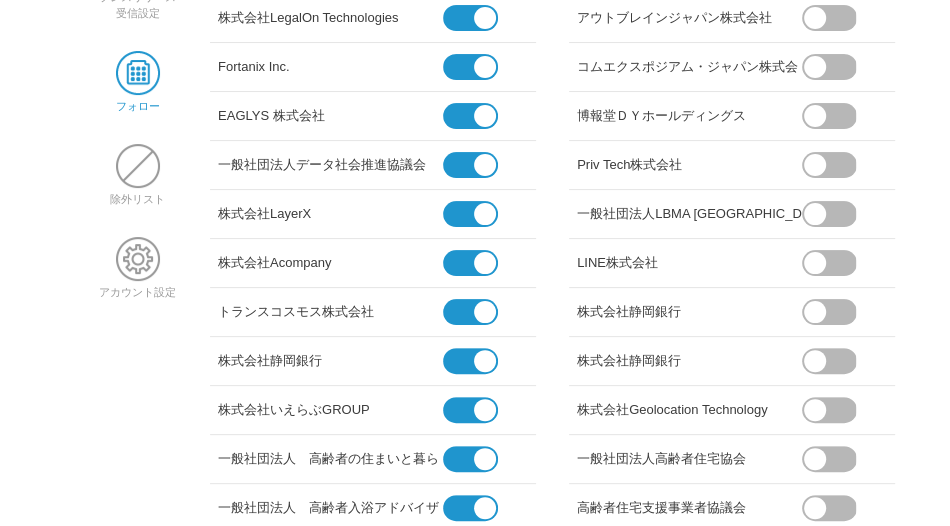 click at bounding box center [462, 459] 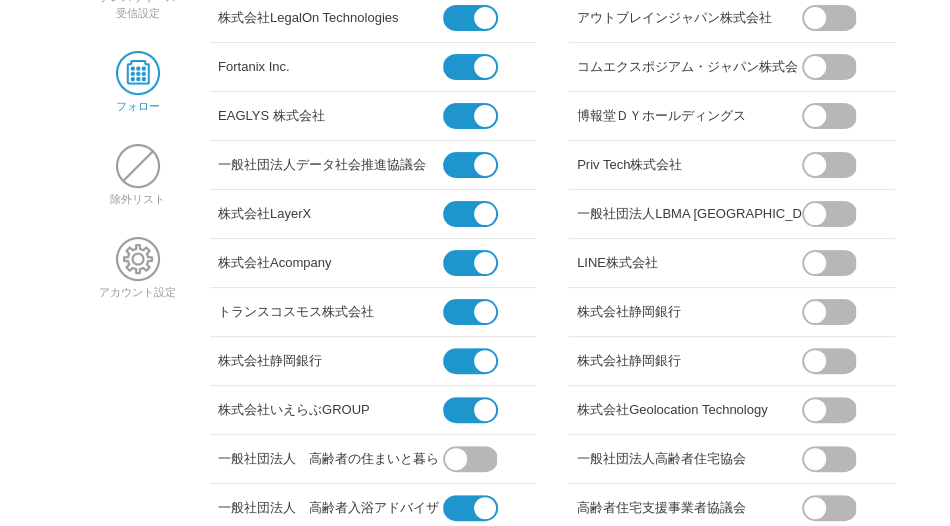 click at bounding box center (462, 361) 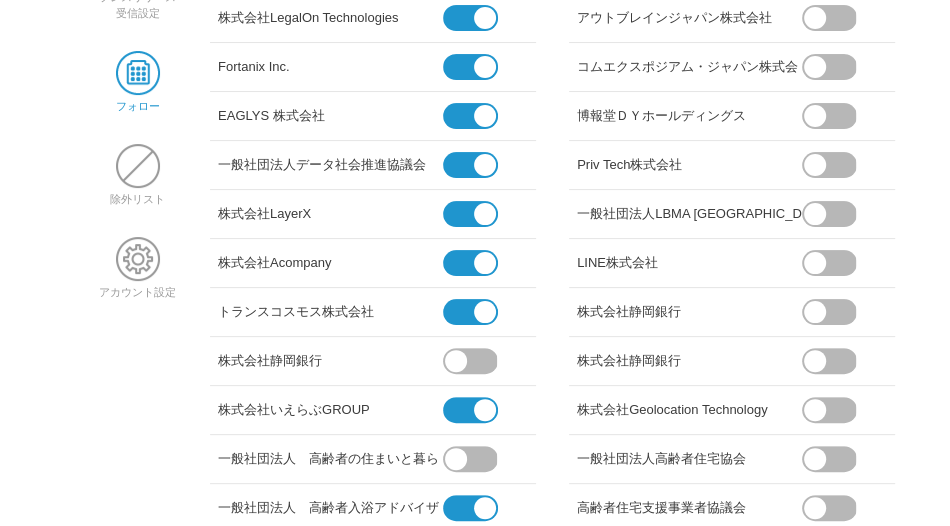 click at bounding box center (462, 214) 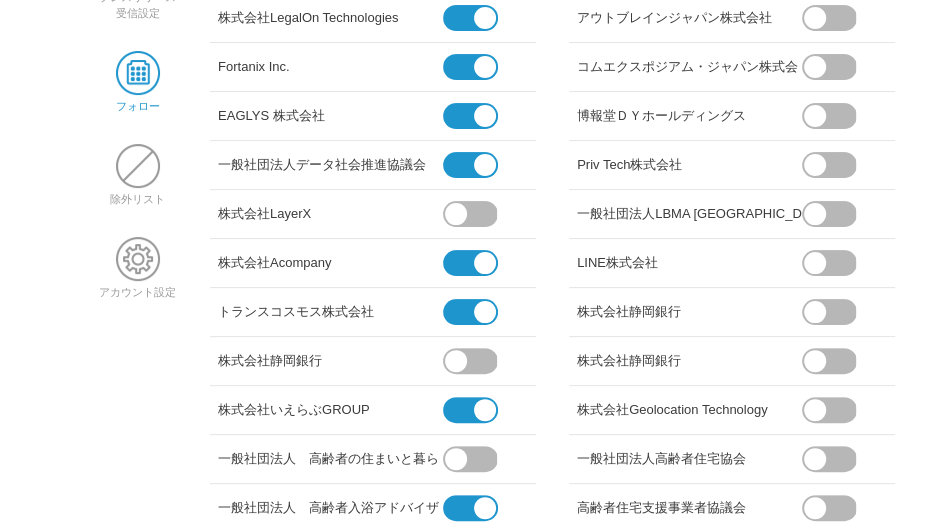 scroll, scrollTop: 0, scrollLeft: 0, axis: both 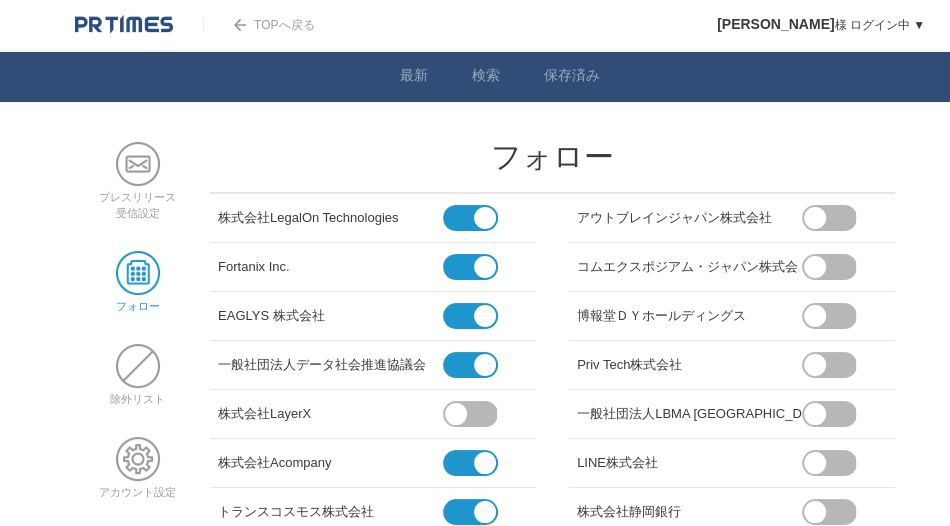 click at bounding box center (462, 218) 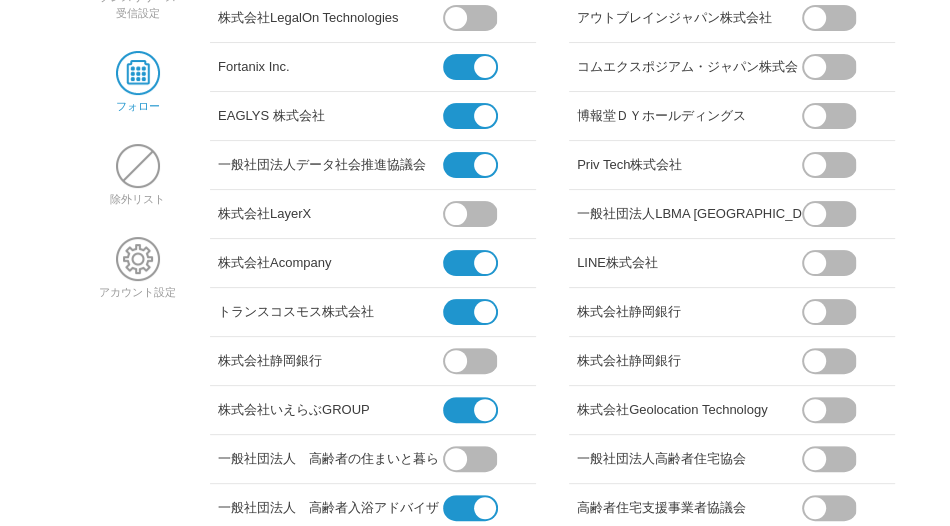 scroll, scrollTop: 400, scrollLeft: 0, axis: vertical 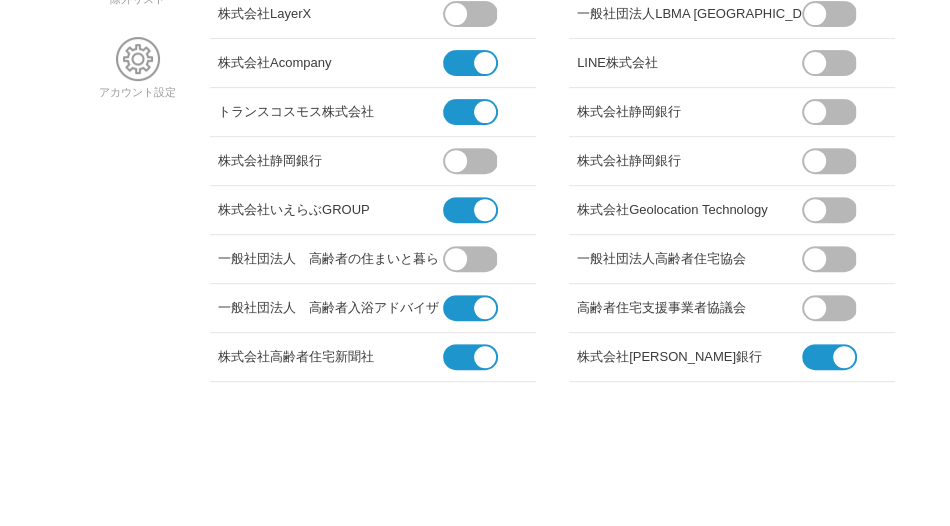 click at bounding box center [462, 308] 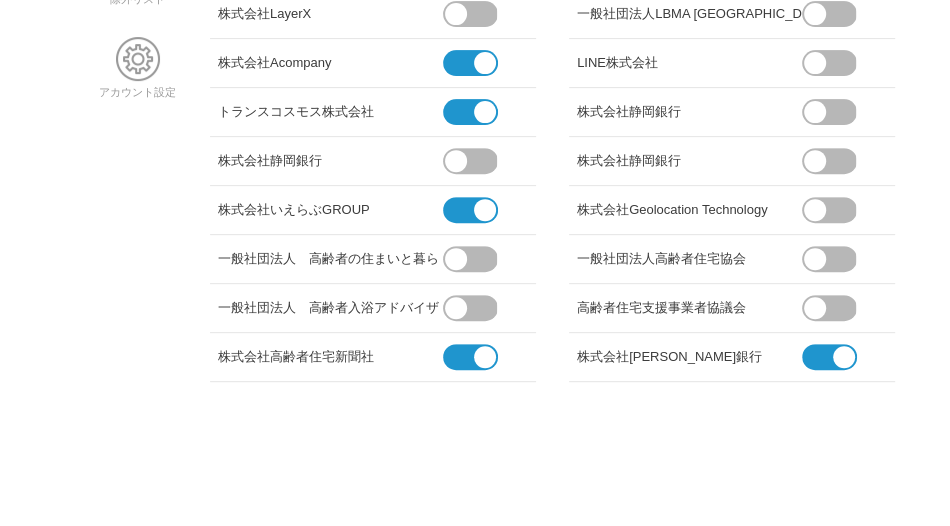 click at bounding box center [462, 357] 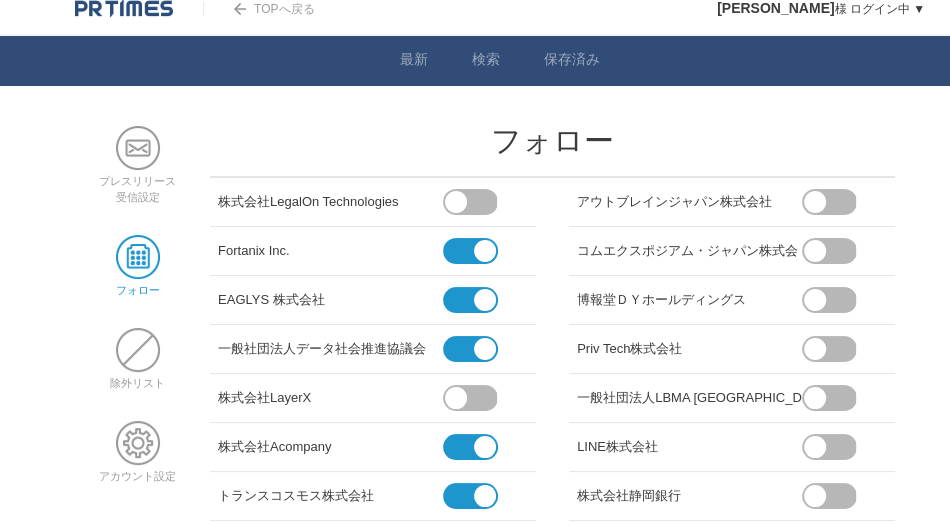 scroll, scrollTop: 0, scrollLeft: 0, axis: both 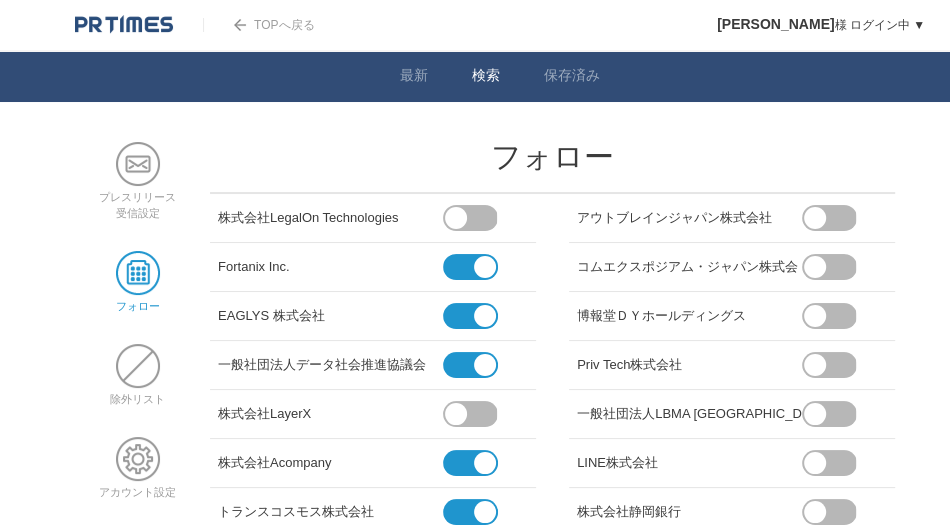 click on "検索" at bounding box center (486, 77) 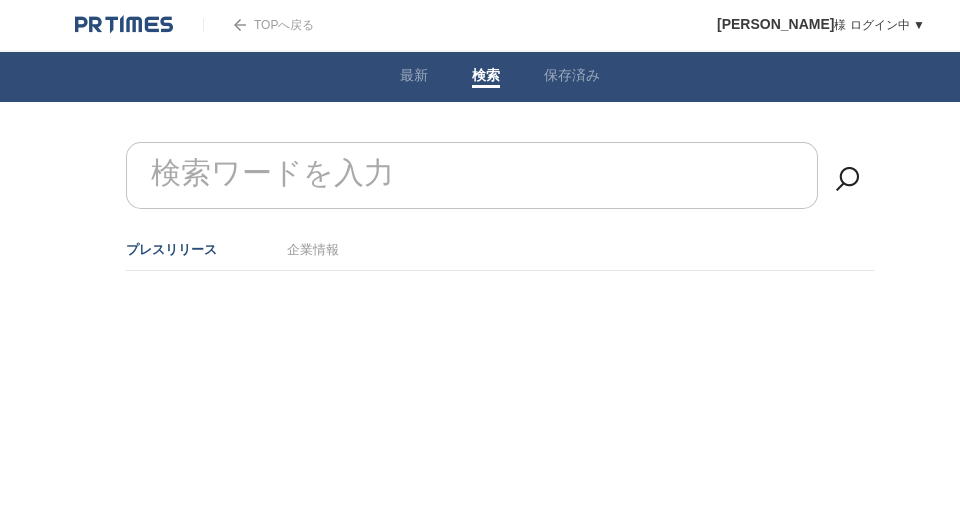 scroll, scrollTop: 0, scrollLeft: 0, axis: both 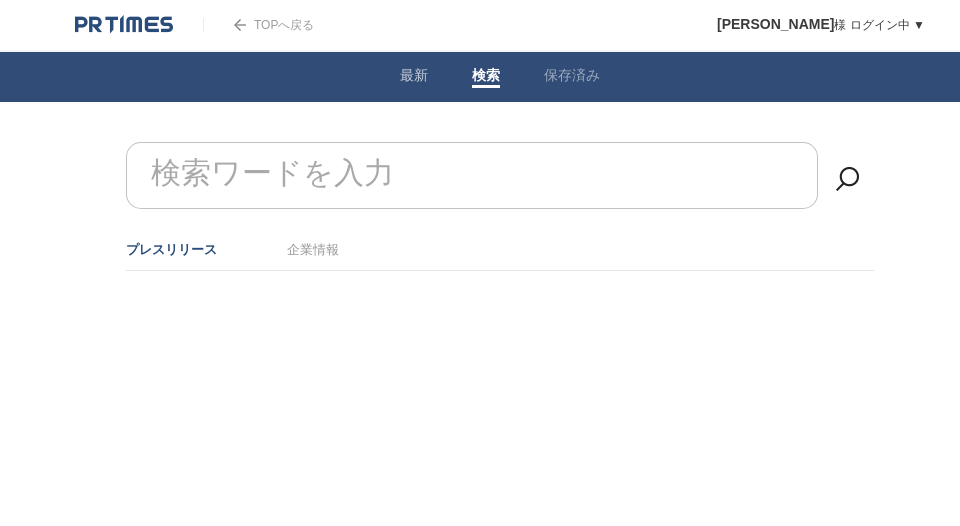 click on "検索ワードを入力" at bounding box center (272, 173) 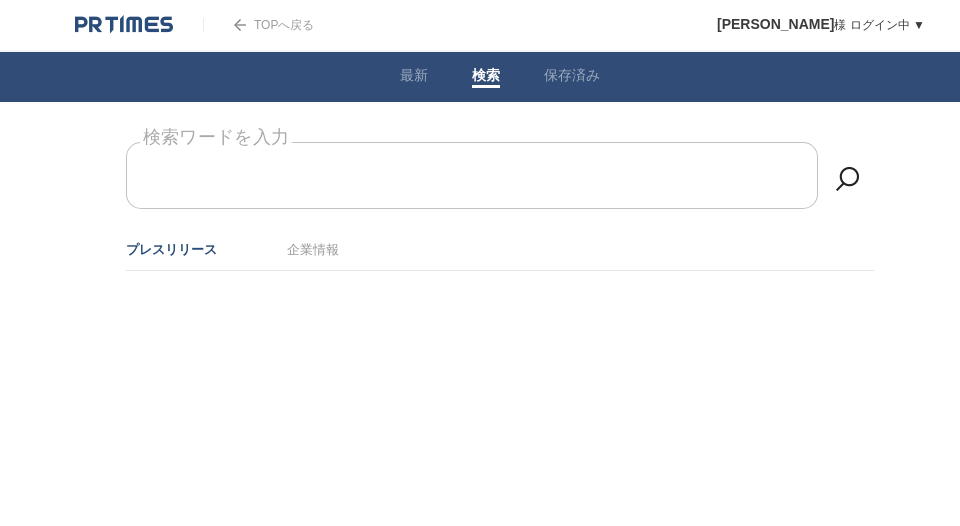 paste on "JAL,JR東日本,JTB,楽天,佐川、ヤマト運輸" 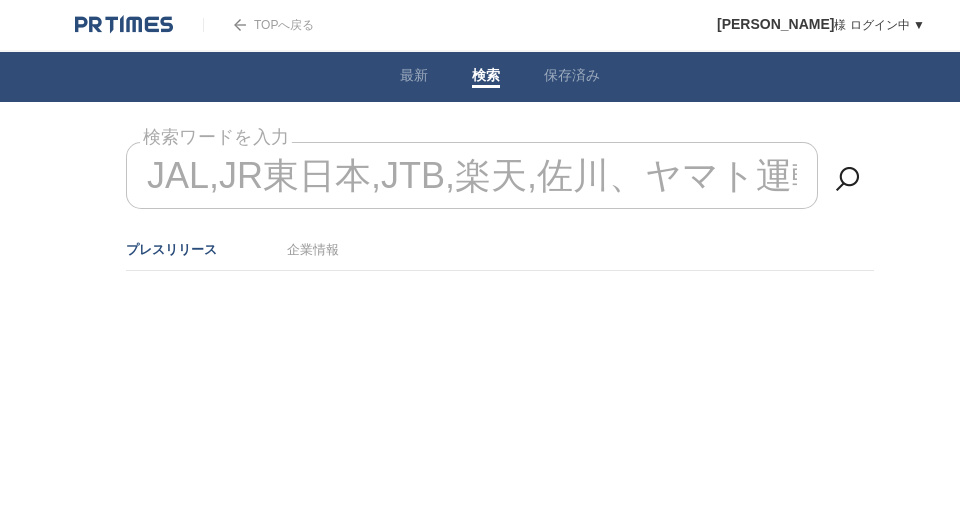 scroll, scrollTop: 0, scrollLeft: 37, axis: horizontal 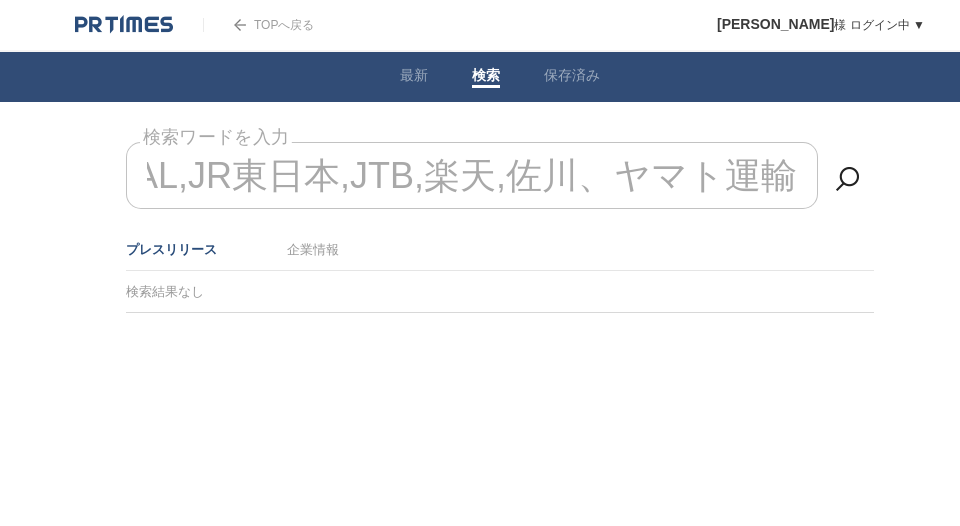 click on "JAL,JR東日本,JTB,楽天,佐川、ヤマト運輸" at bounding box center [472, 175] 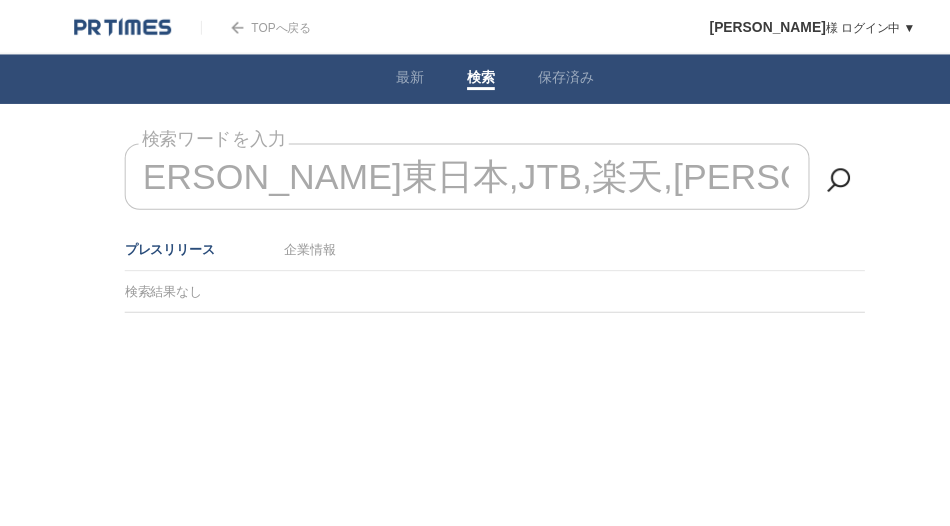 scroll, scrollTop: 0, scrollLeft: 0, axis: both 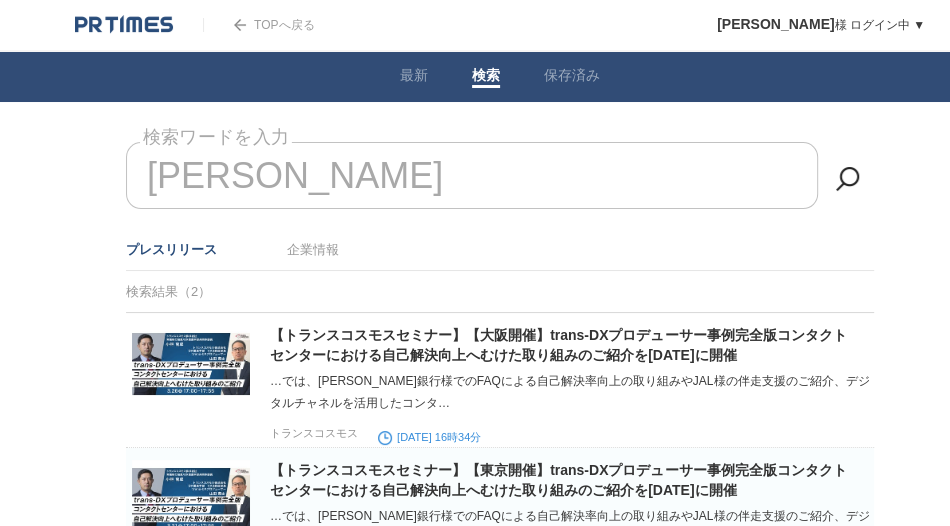type on "J" 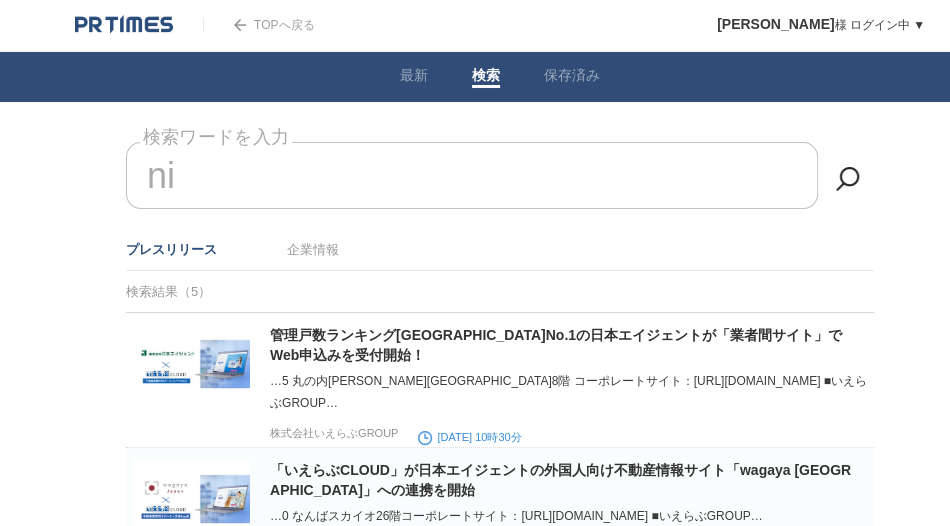 type on "n" 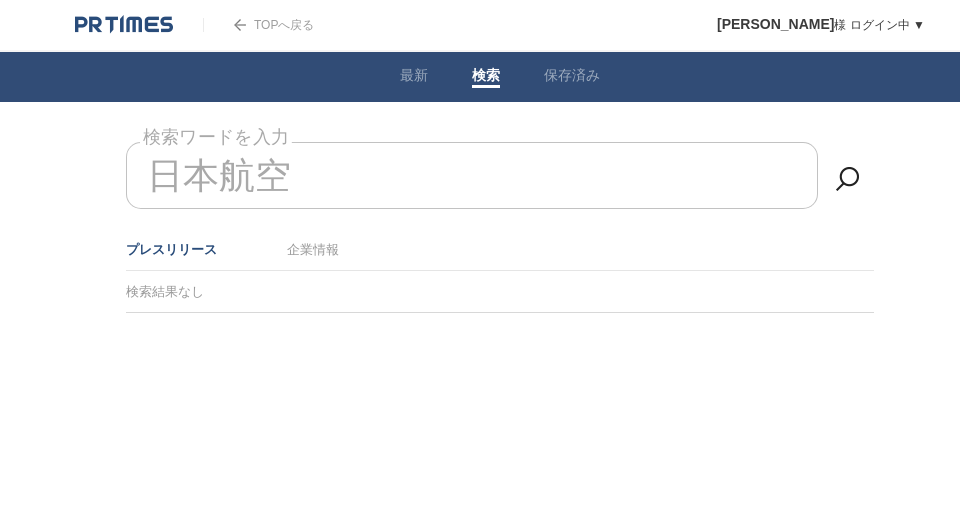 click on "日本航空" at bounding box center (472, 175) 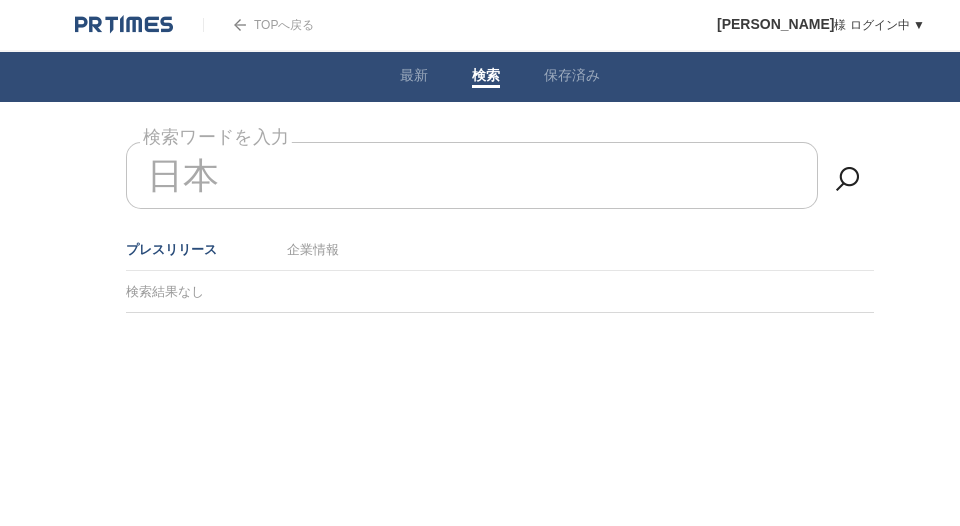 type on "日" 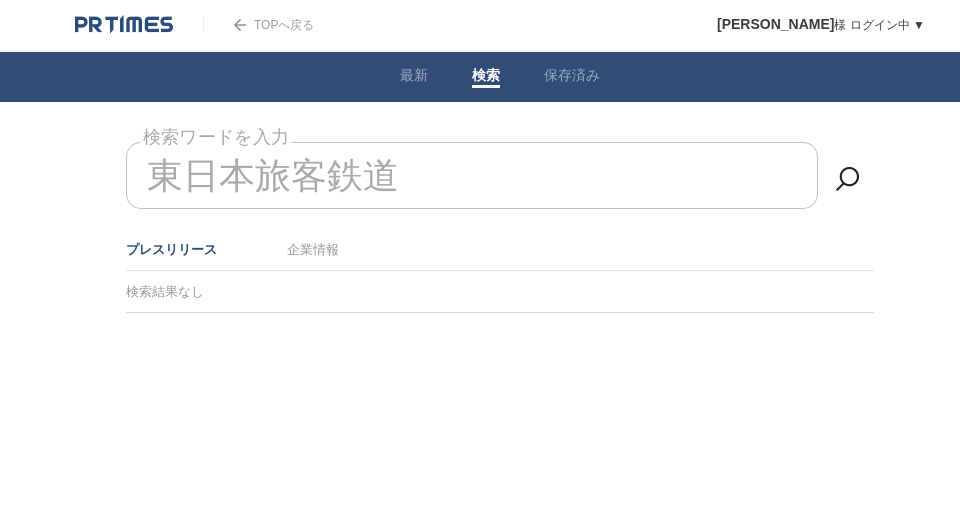 type on "東日本旅客鉄道" 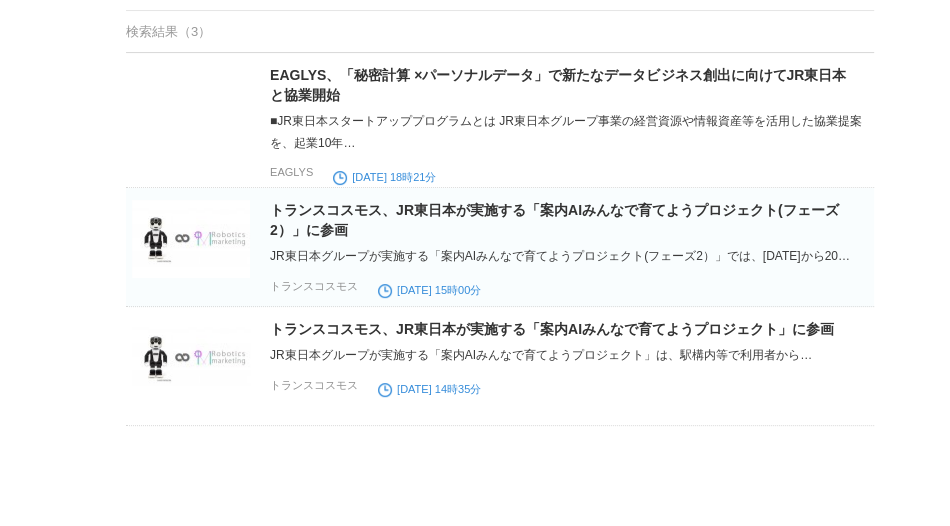 scroll, scrollTop: 0, scrollLeft: 0, axis: both 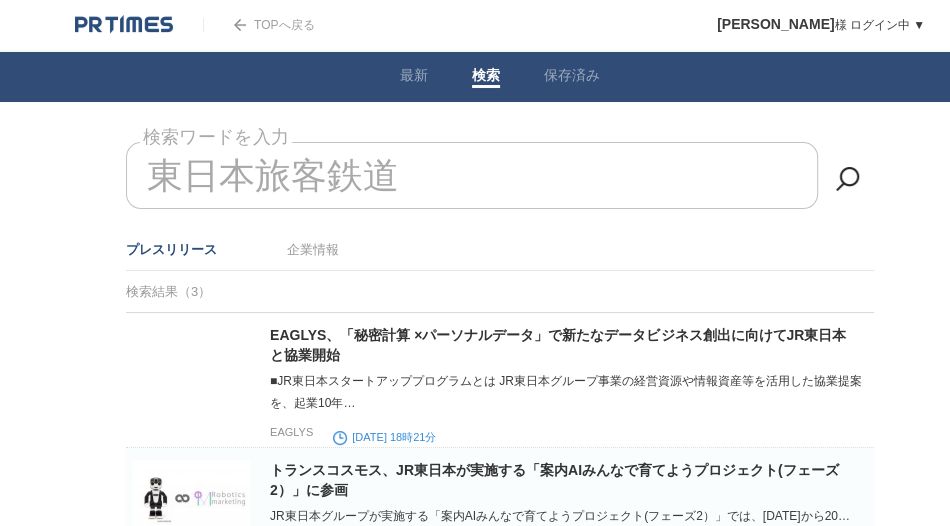 click on "TOPへ戻る
菊地伸行   様 ログイン中 ▼
プレスリリース受信設定
フォロー
除外リスト
アカウント設定
閲覧履歴
退会手続き
PR TIMESサイトへ戻る
ログアウト
最新
検索
保存済み
プレスリリース受信設定 で設定したプレスリリースが表示されます。
トランスコスモス
2025年7月11日 15時47分
保存する" at bounding box center [500, 393] 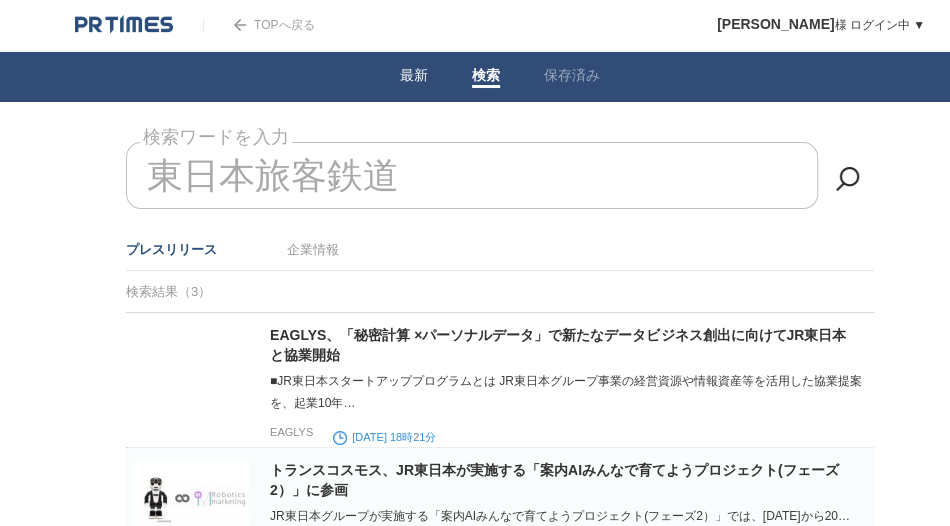 click on "最新" at bounding box center (414, 77) 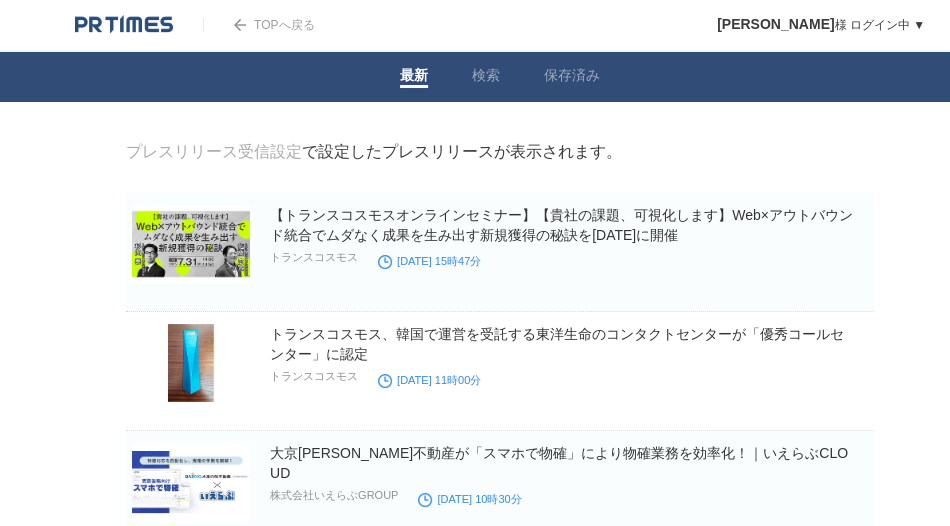 click on "最新" at bounding box center (414, 77) 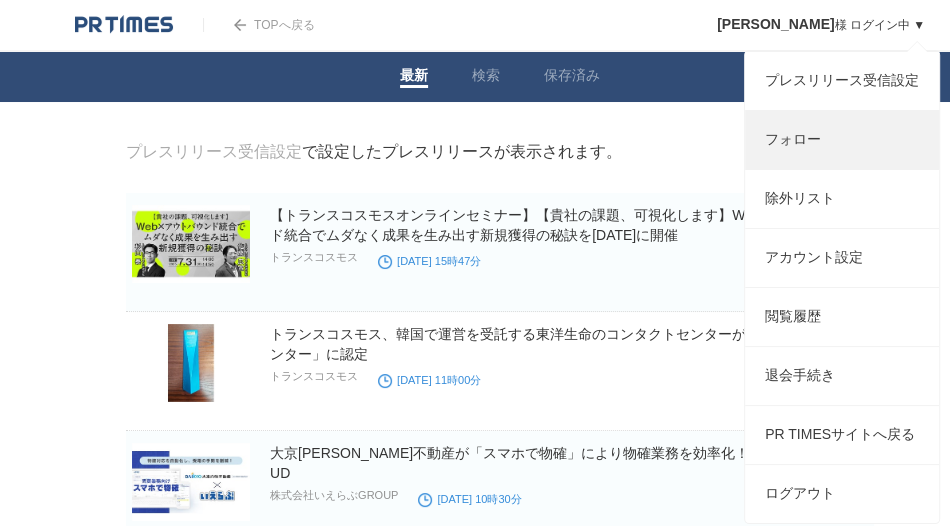 click on "フォロー" at bounding box center [842, 140] 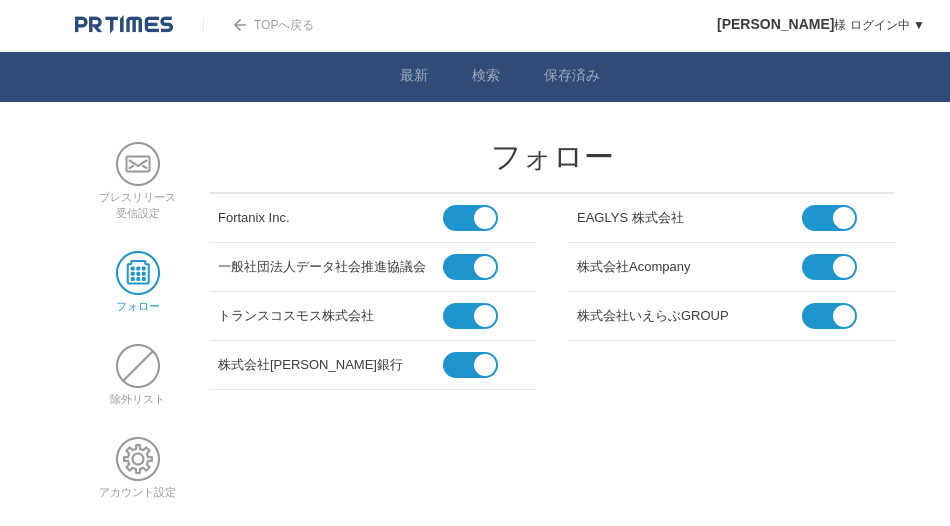 scroll, scrollTop: 0, scrollLeft: 0, axis: both 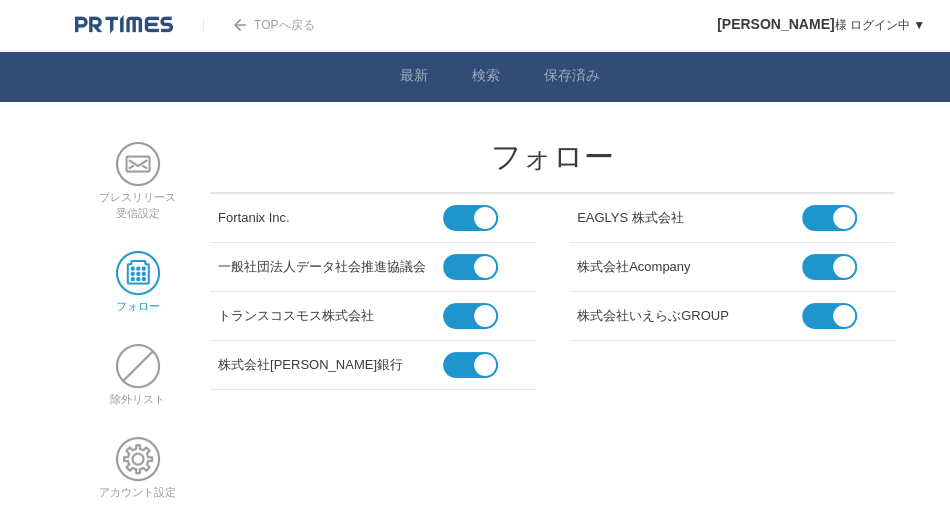 click at bounding box center (138, 273) 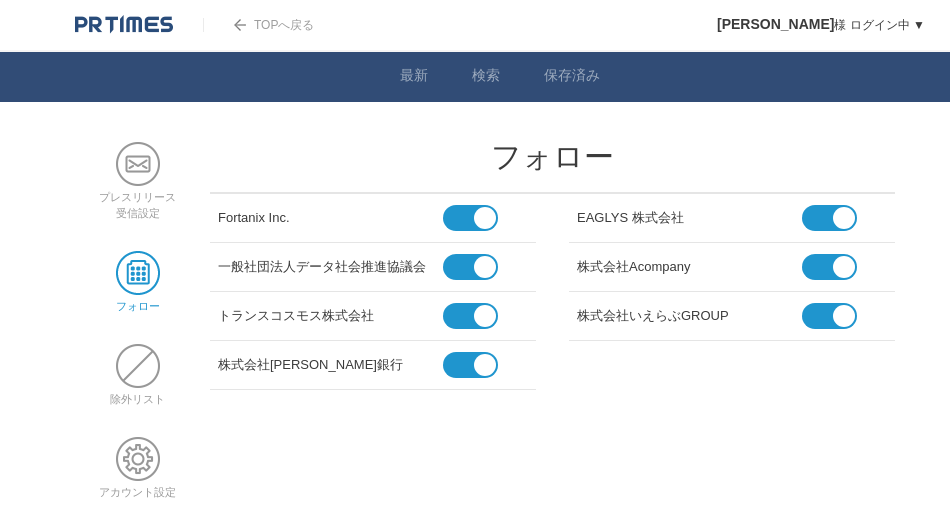 scroll, scrollTop: 0, scrollLeft: 0, axis: both 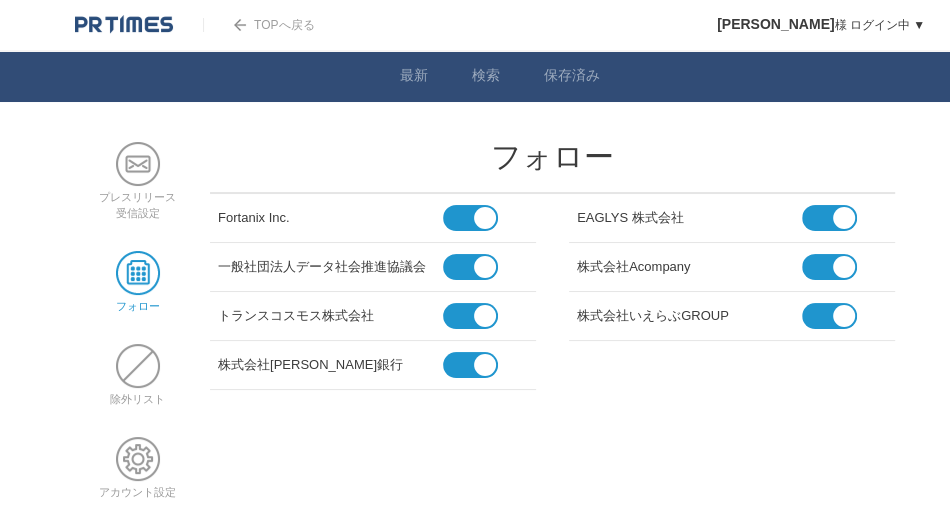 click on "プレスリリース 受信設定
フォロー
除外リスト
アカウント設定
フォロー
Fortanix Inc.
EAGLYS 株式会社
一般社団法人データ社会推進協議会" at bounding box center [500, 336] 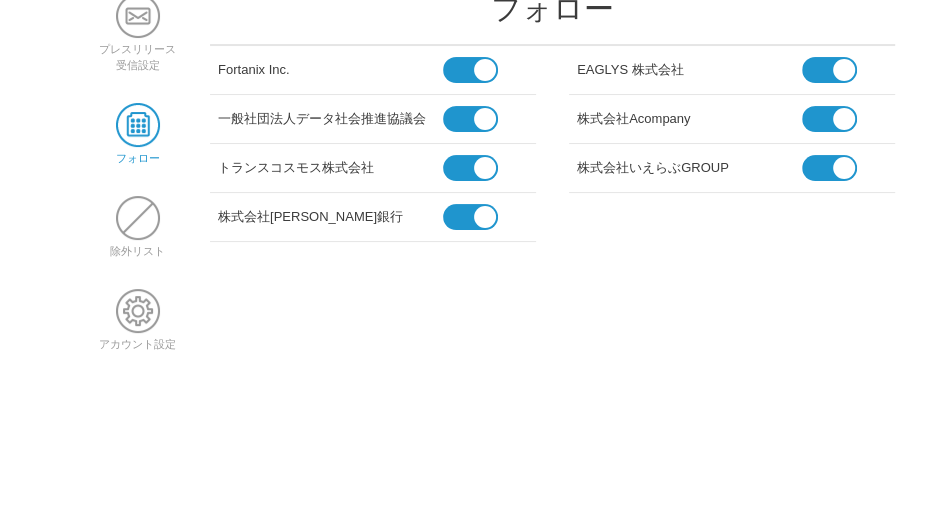 scroll, scrollTop: 148, scrollLeft: 0, axis: vertical 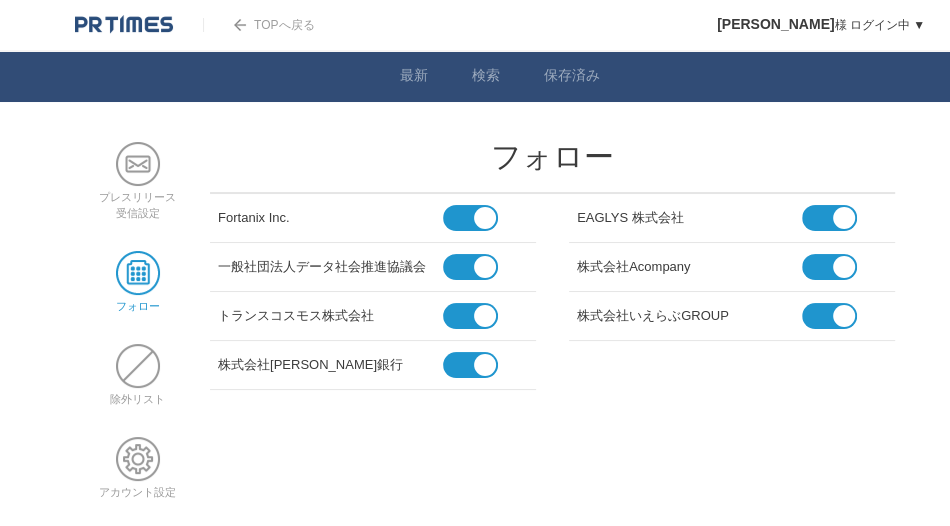 click on "プレスリリース 受信設定
フォロー
除外リスト
アカウント設定
フォロー
Fortanix Inc.
EAGLYS 株式会社
一般社団法人データ社会推進協議会" at bounding box center [500, 336] 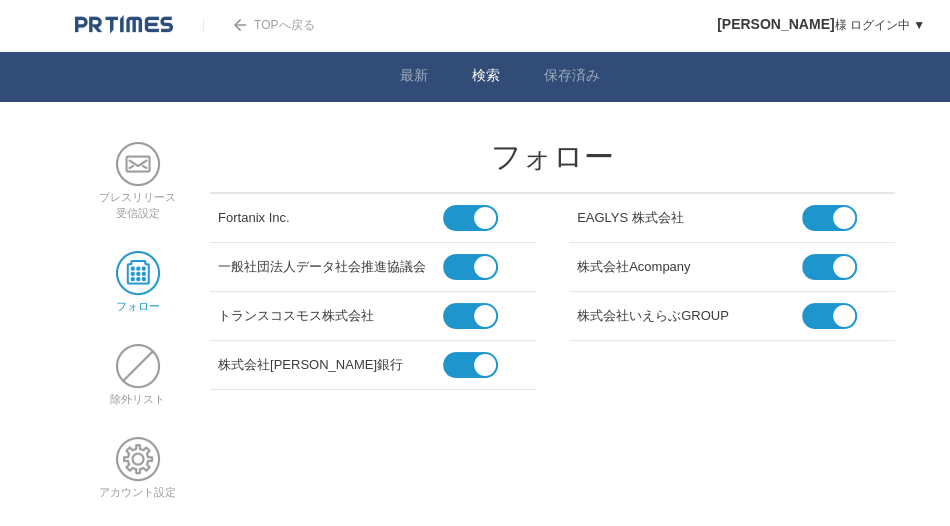 click on "検索" at bounding box center [486, 77] 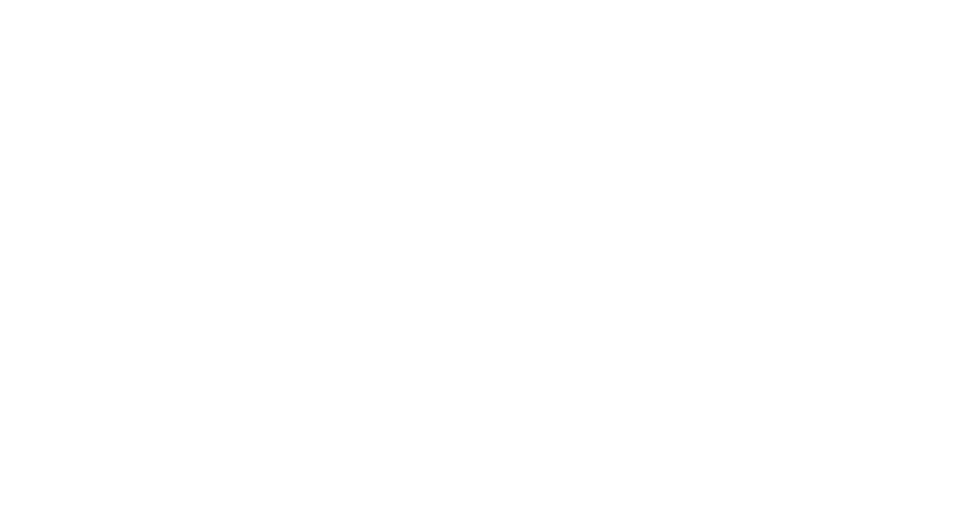 scroll, scrollTop: 0, scrollLeft: 0, axis: both 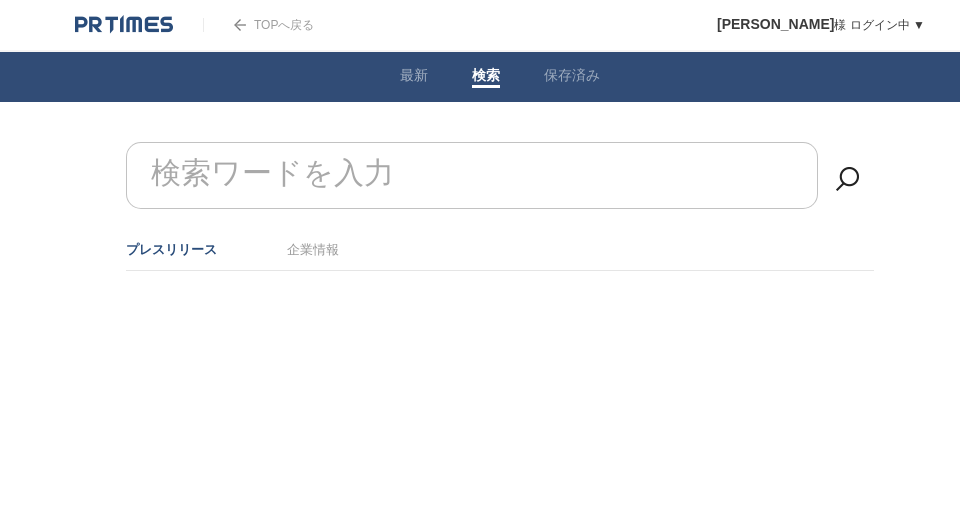 click on "検索ワードを入力" at bounding box center [500, 142] 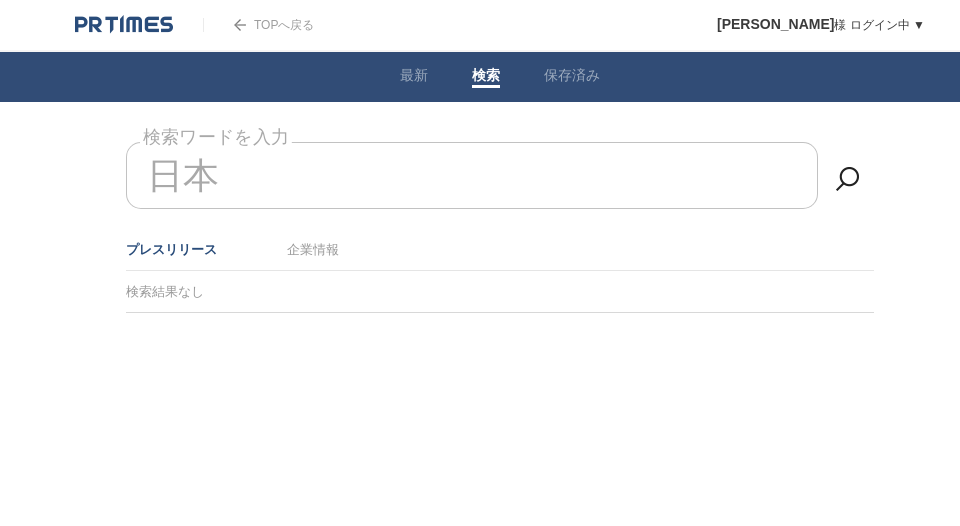 type on "日" 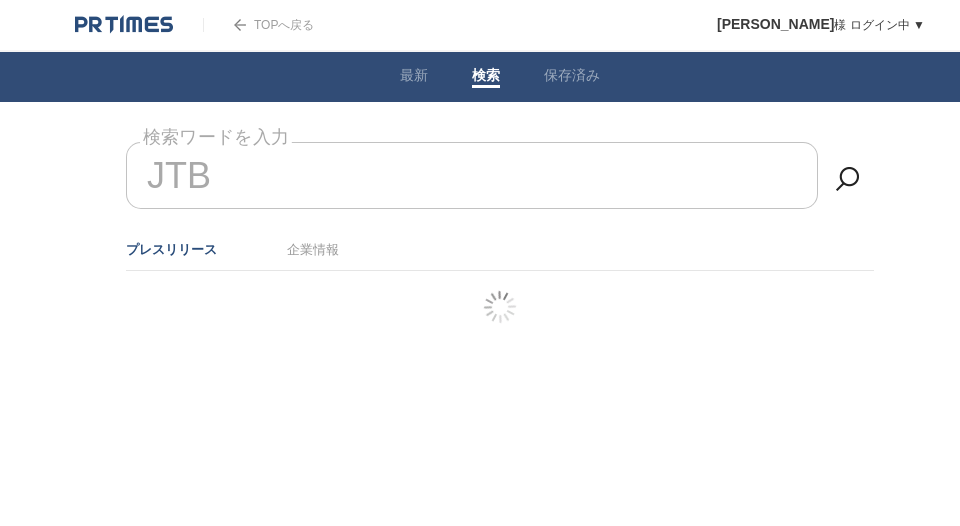 type on "JTB" 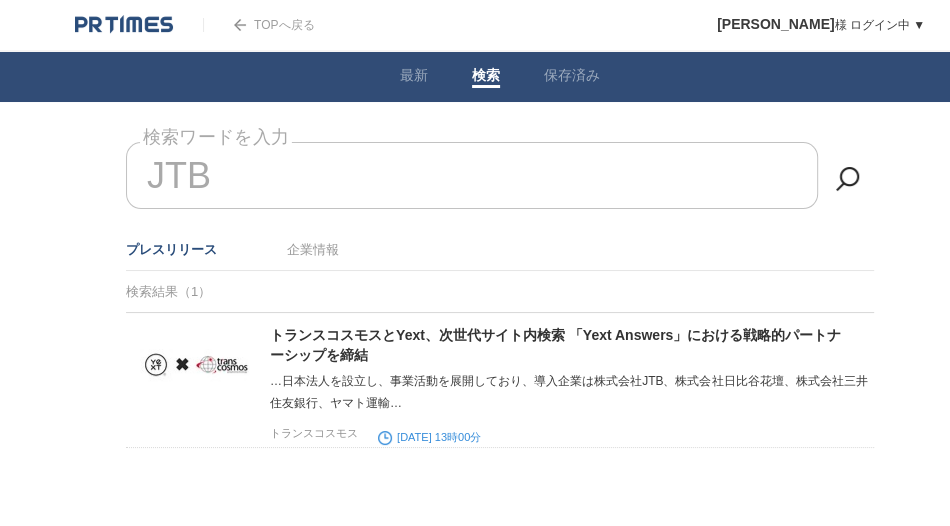click on "TOPへ戻る
[PERSON_NAME] ログイン中 ▼
プレスリリース受信設定
フォロー
除外リスト
アカウント設定
閲覧履歴
退会手続き
PR TIMESサイトへ戻る
ログアウト
最新
検索
保存済み
プレスリリース受信設定 で設定したプレスリリースが表示されます。
トランスコスモス
[DATE] 15時47分
保存する" at bounding box center (500, 274) 